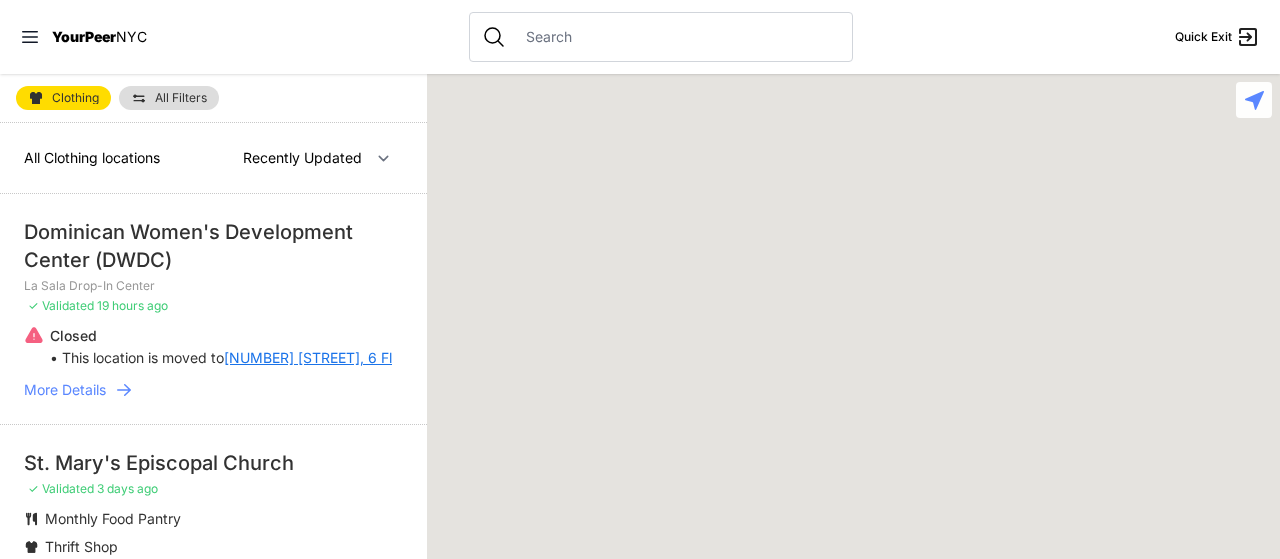 scroll, scrollTop: 0, scrollLeft: 0, axis: both 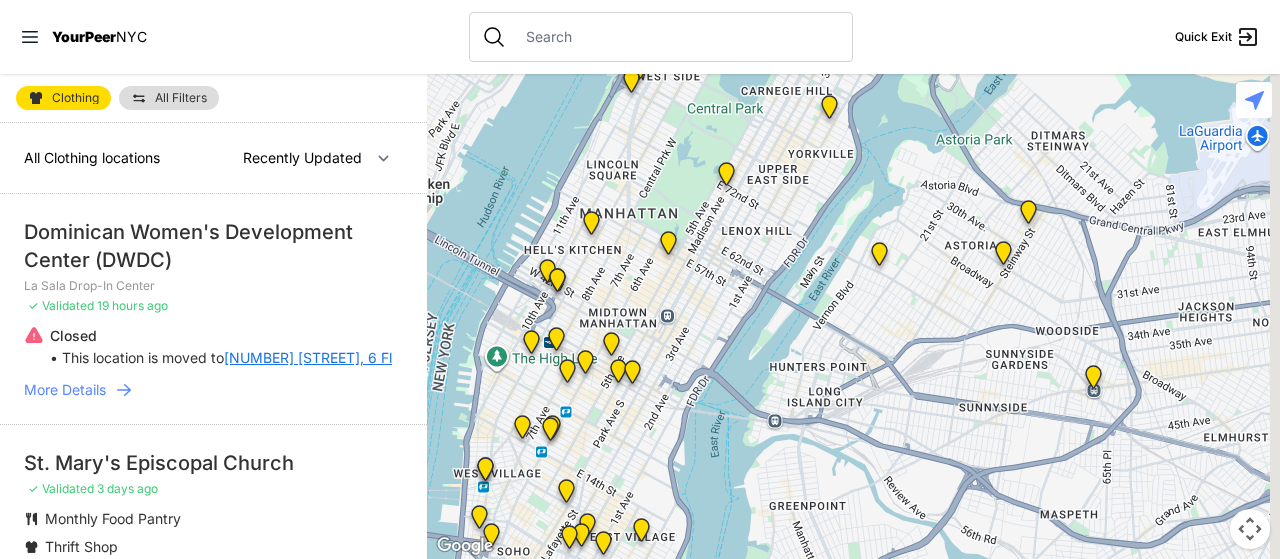 drag, startPoint x: 858, startPoint y: 401, endPoint x: 736, endPoint y: 144, distance: 284.48724 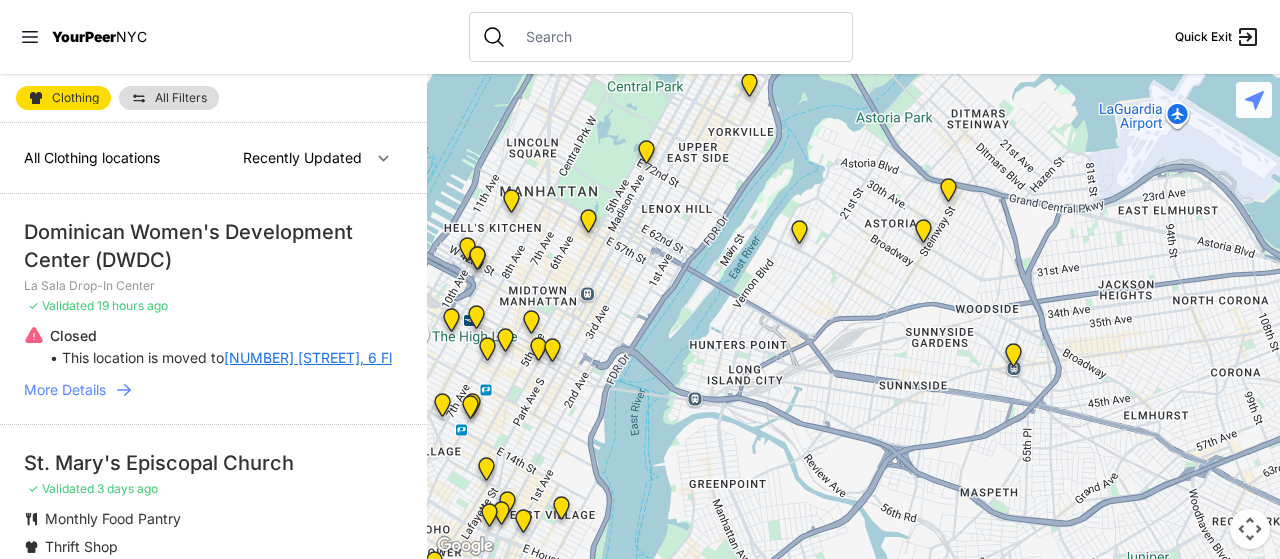 drag, startPoint x: 855, startPoint y: 403, endPoint x: 776, endPoint y: 381, distance: 82.006096 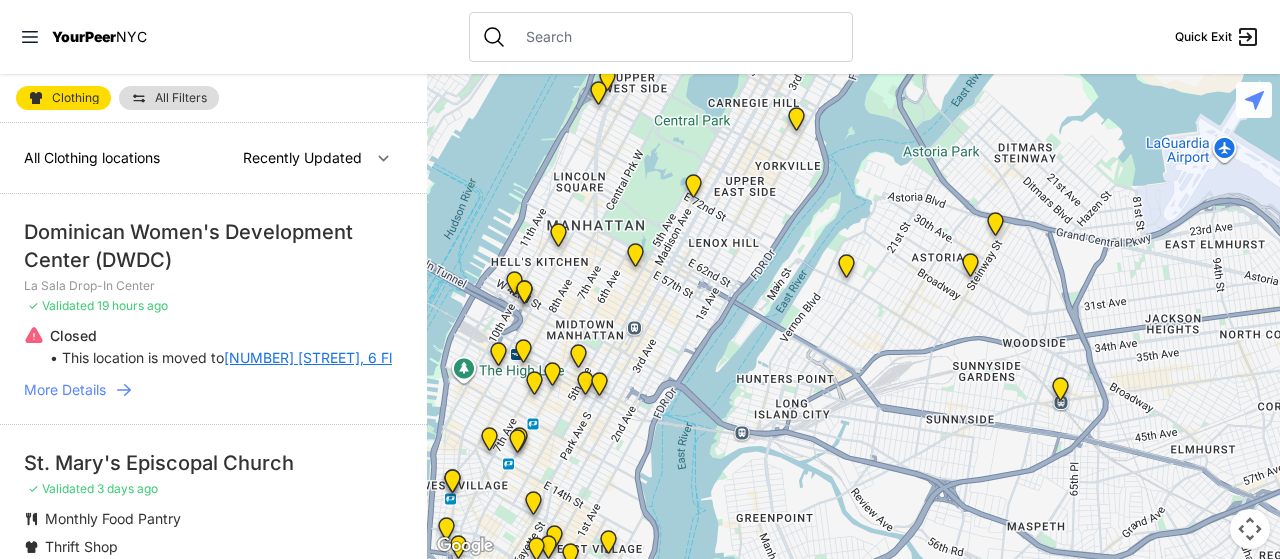 drag, startPoint x: 817, startPoint y: 310, endPoint x: 866, endPoint y: 352, distance: 64.53681 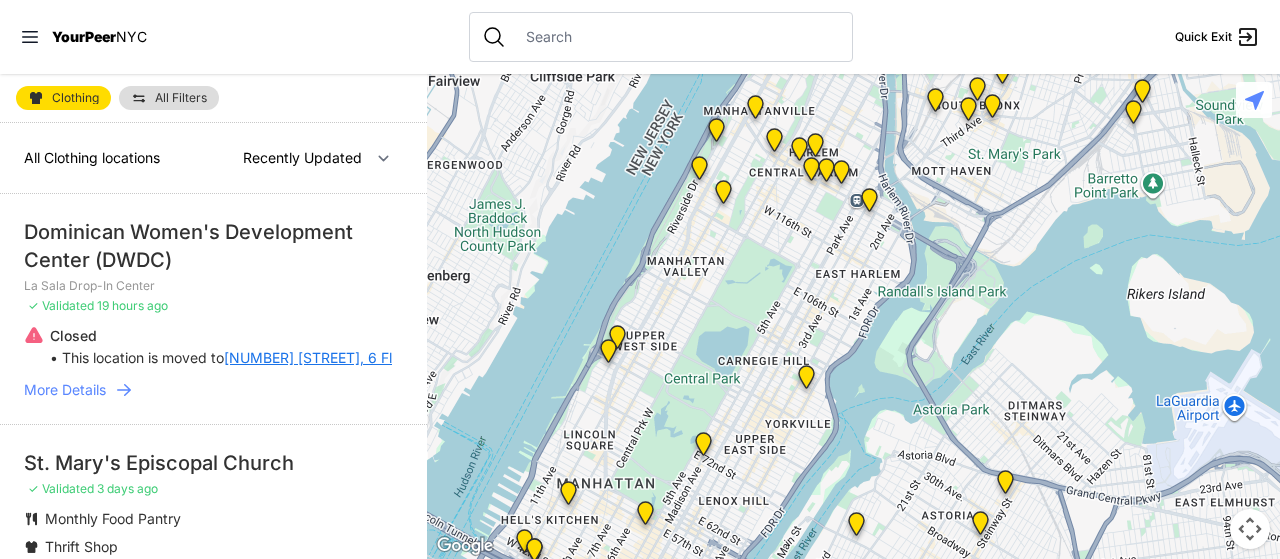 drag, startPoint x: 792, startPoint y: 132, endPoint x: 801, endPoint y: 429, distance: 297.13632 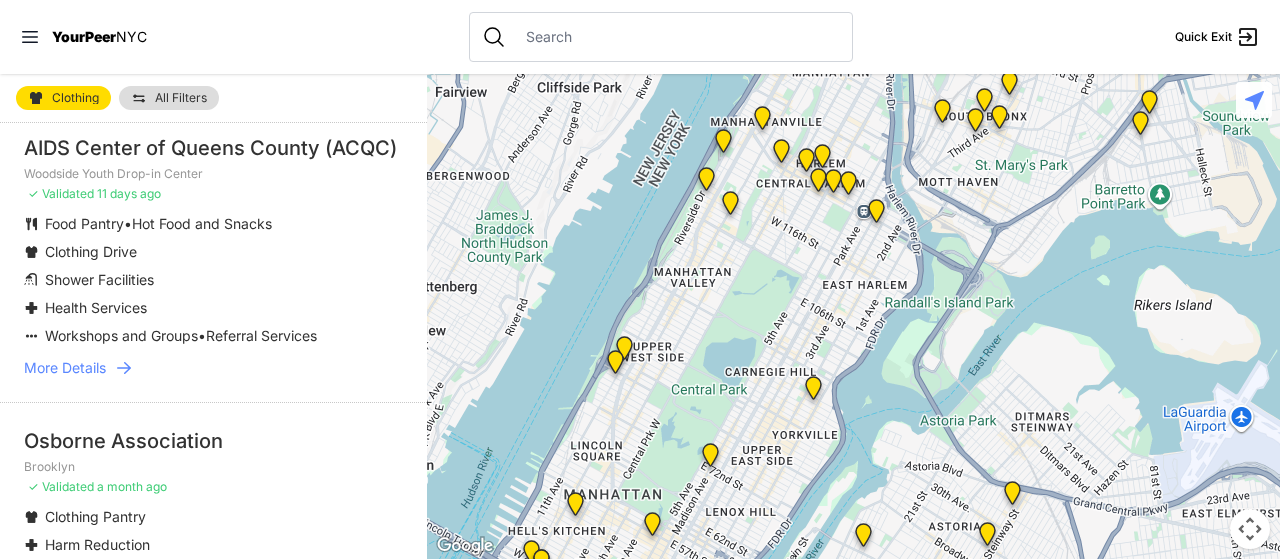 scroll, scrollTop: 632, scrollLeft: 0, axis: vertical 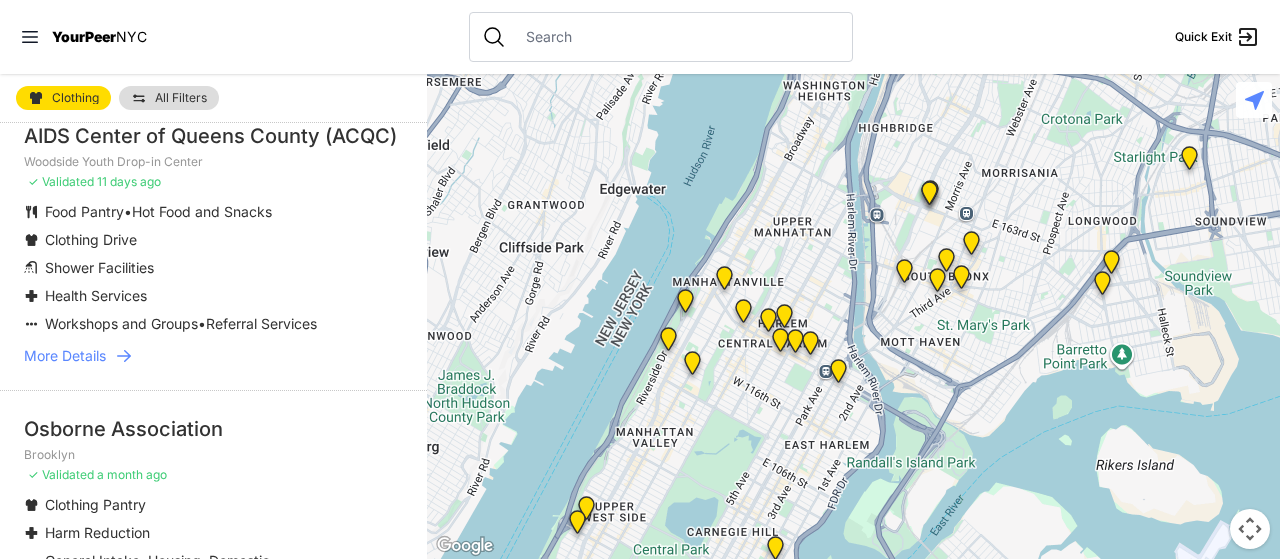 drag, startPoint x: 868, startPoint y: 147, endPoint x: 829, endPoint y: 310, distance: 167.60072 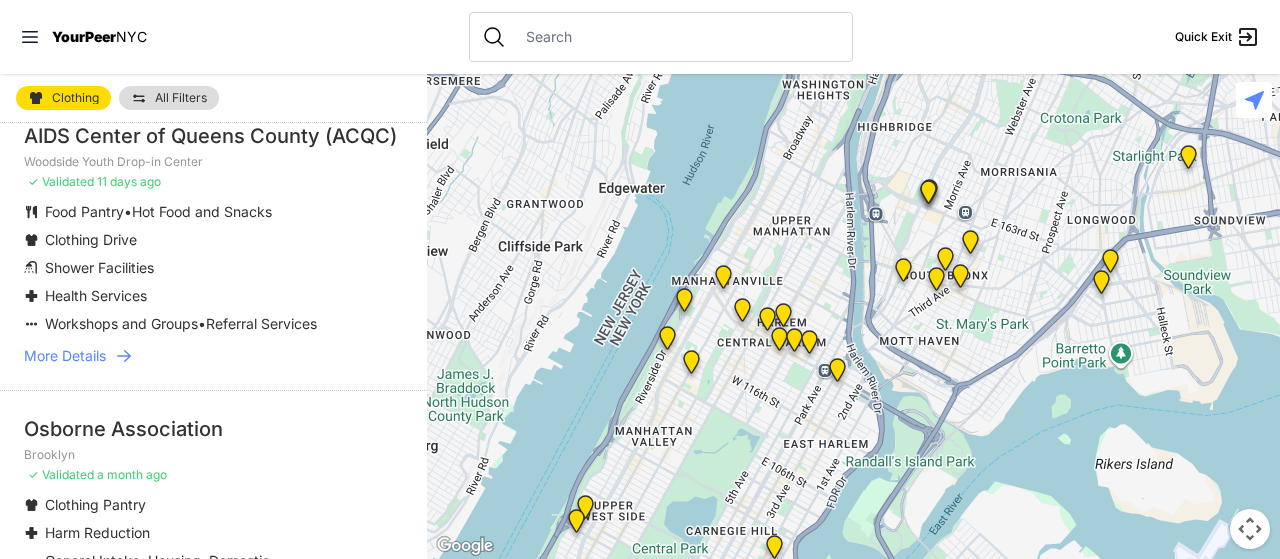 click at bounding box center (903, 274) 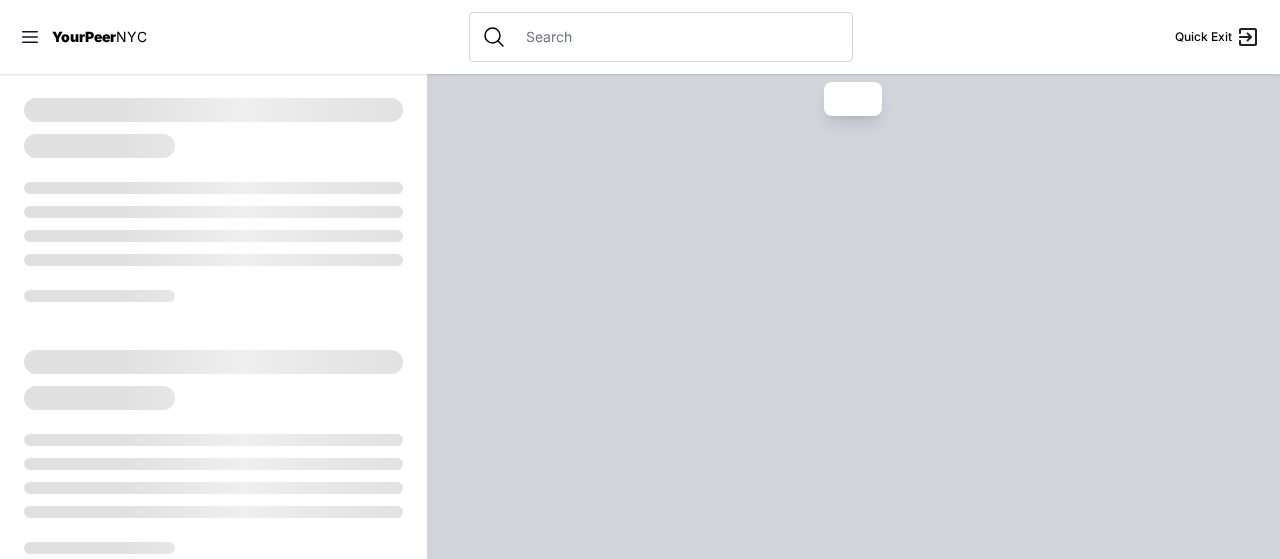 click at bounding box center [853, 316] 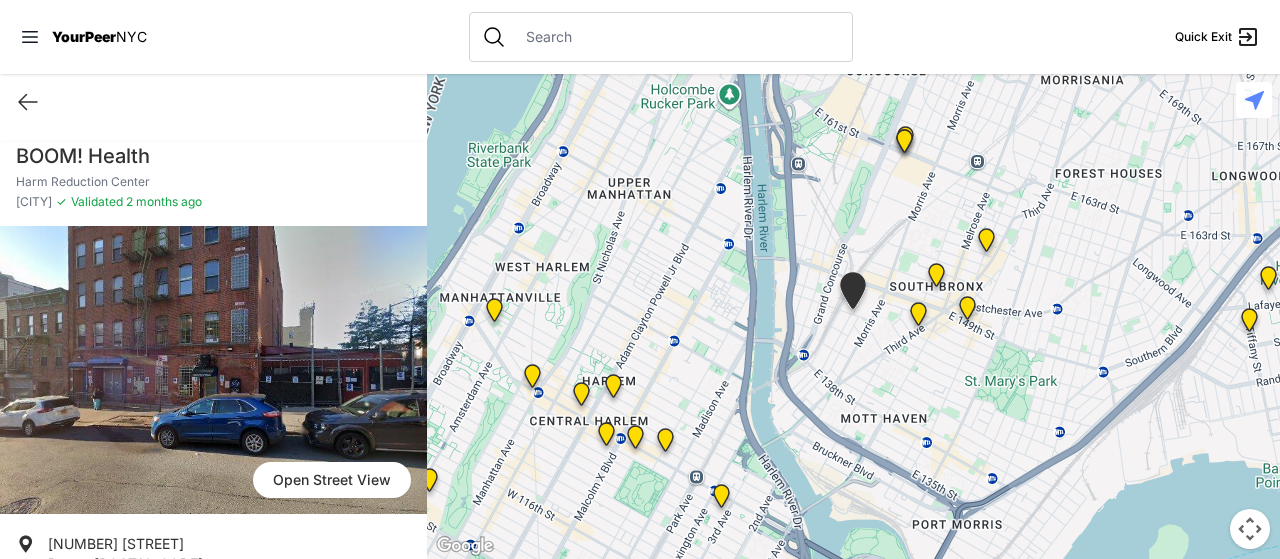 click at bounding box center [918, 318] 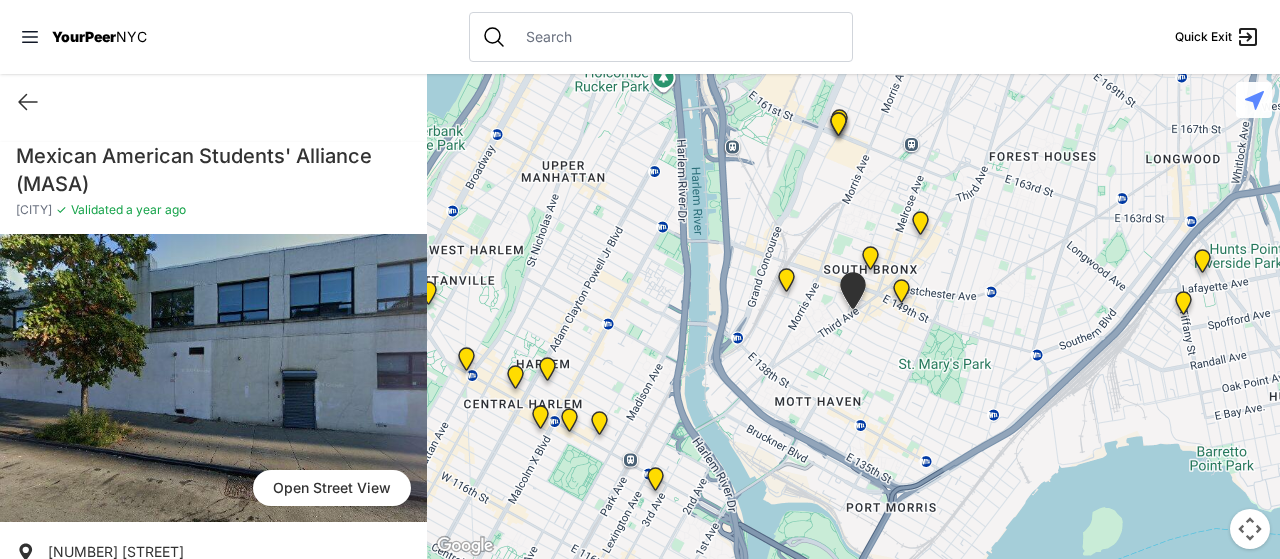 click at bounding box center (901, 295) 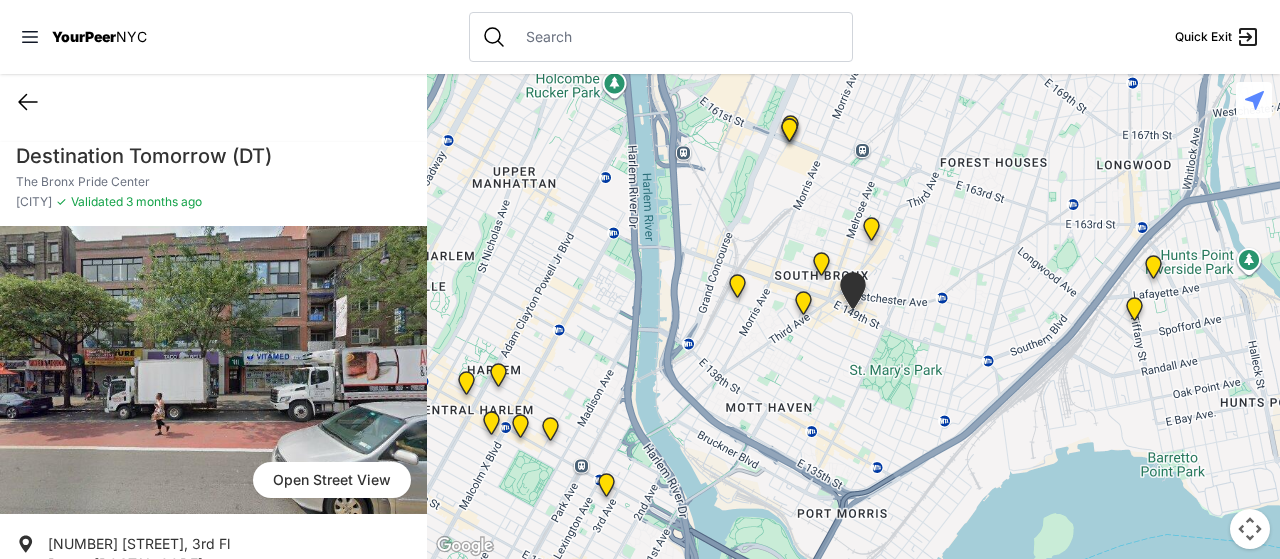 click 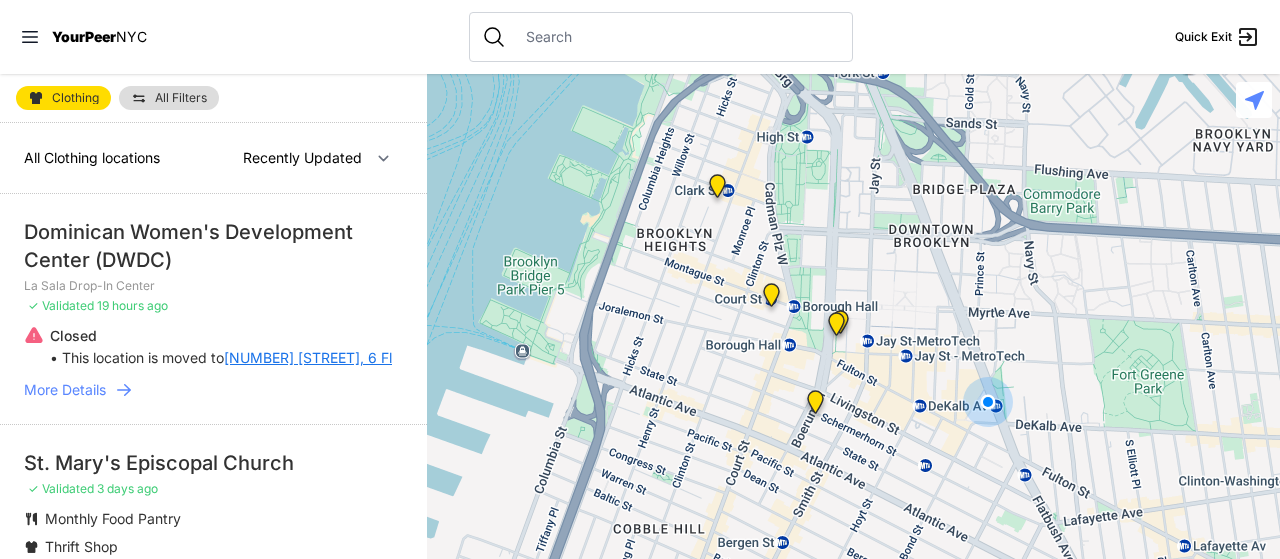 select on "nearby" 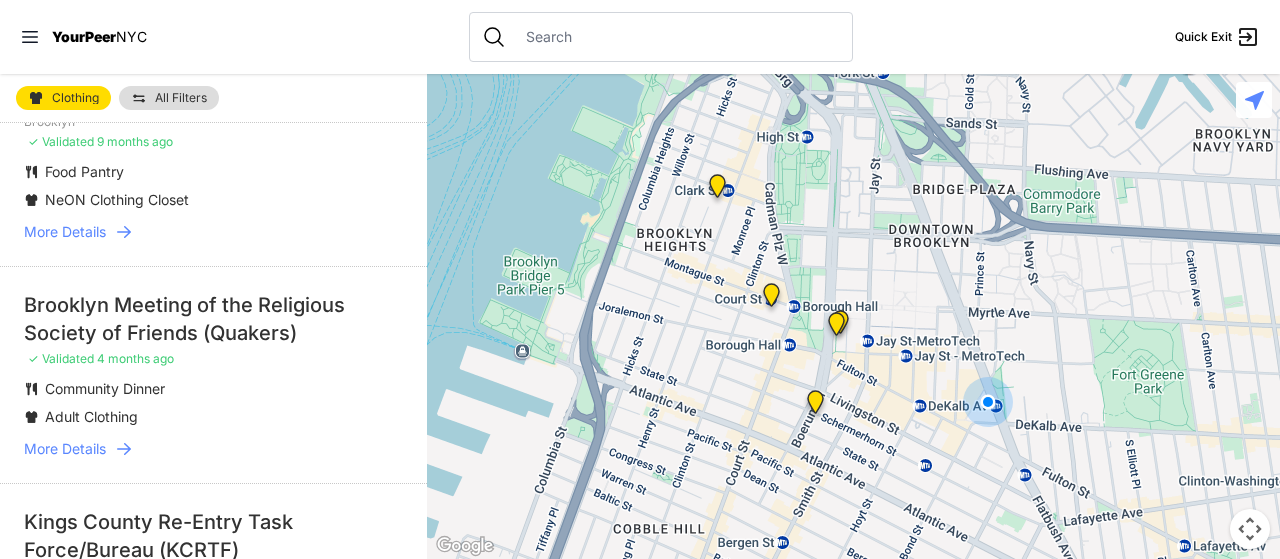 scroll, scrollTop: 156, scrollLeft: 0, axis: vertical 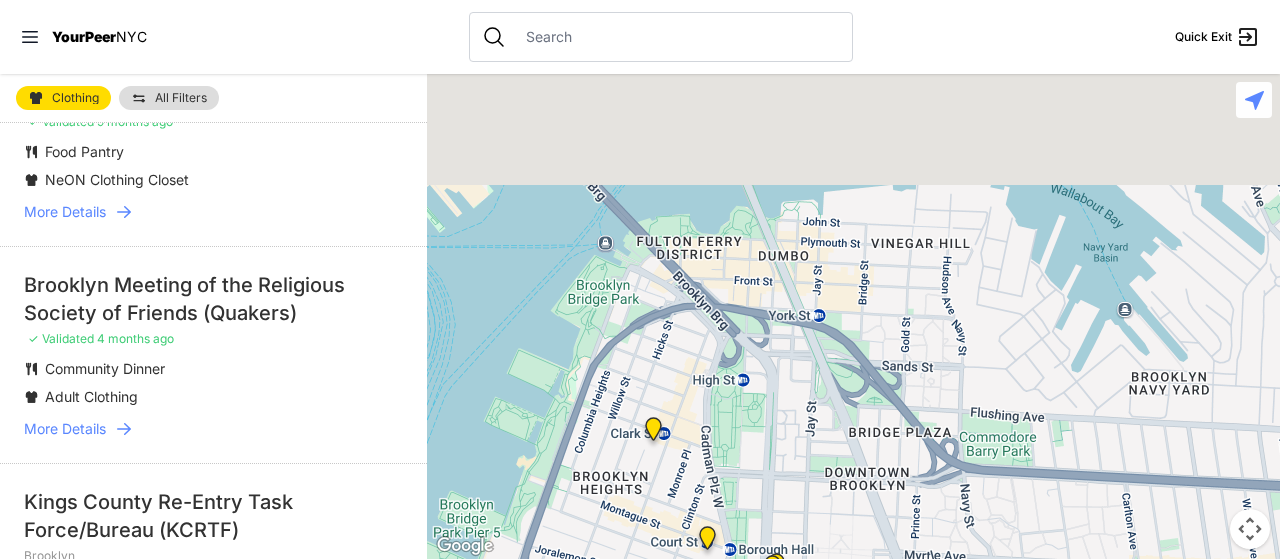 drag, startPoint x: 943, startPoint y: 205, endPoint x: 1058, endPoint y: 557, distance: 370.30933 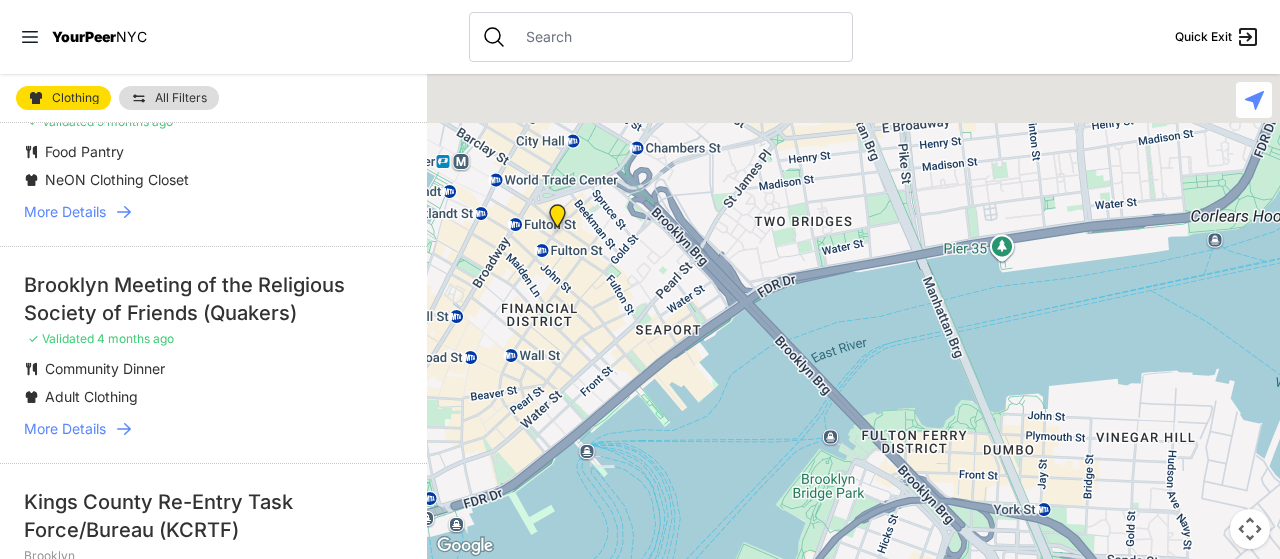drag, startPoint x: 780, startPoint y: 205, endPoint x: 918, endPoint y: 598, distance: 416.5249 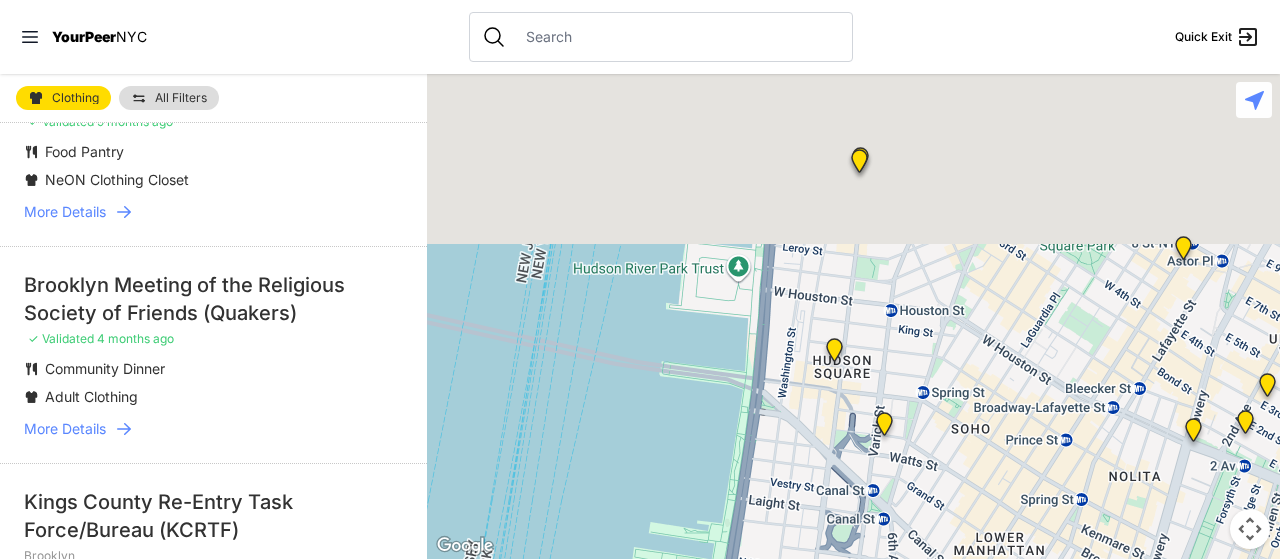 drag, startPoint x: 721, startPoint y: 289, endPoint x: 637, endPoint y: 530, distance: 255.21951 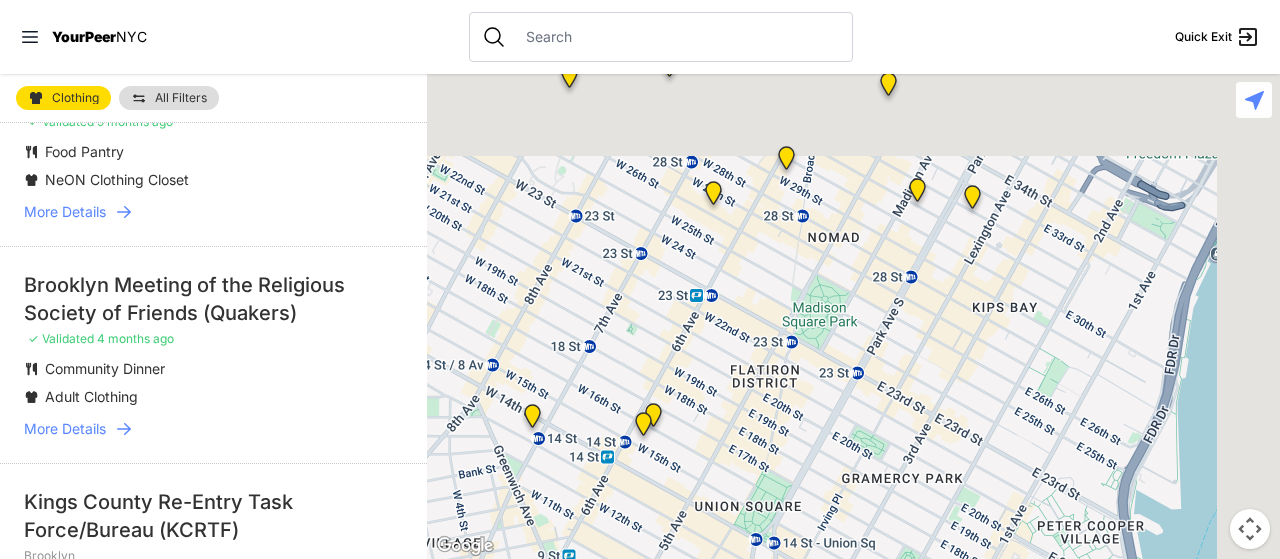 drag, startPoint x: 966, startPoint y: 391, endPoint x: 795, endPoint y: 598, distance: 268.49582 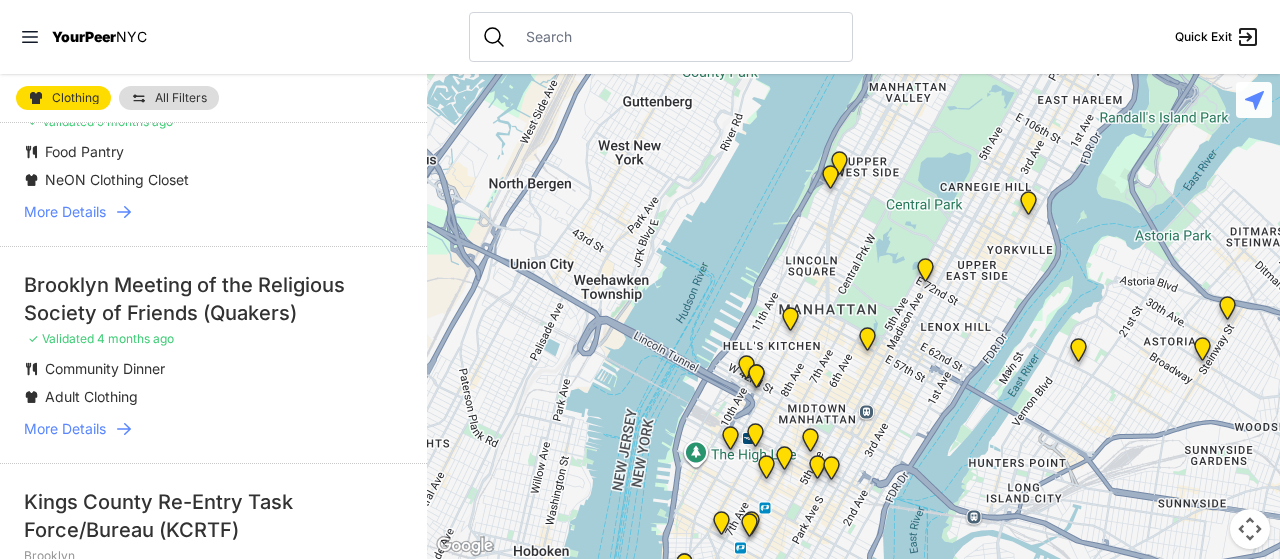 drag, startPoint x: 953, startPoint y: 246, endPoint x: 841, endPoint y: 505, distance: 282.17902 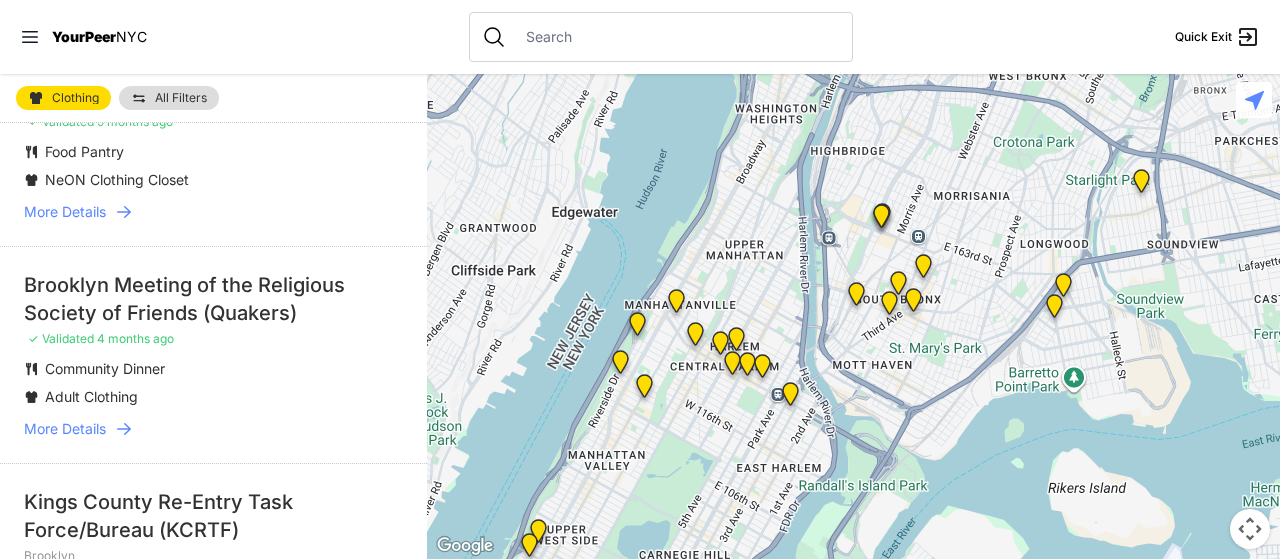 drag, startPoint x: 1031, startPoint y: 236, endPoint x: 830, endPoint y: 393, distance: 255.04901 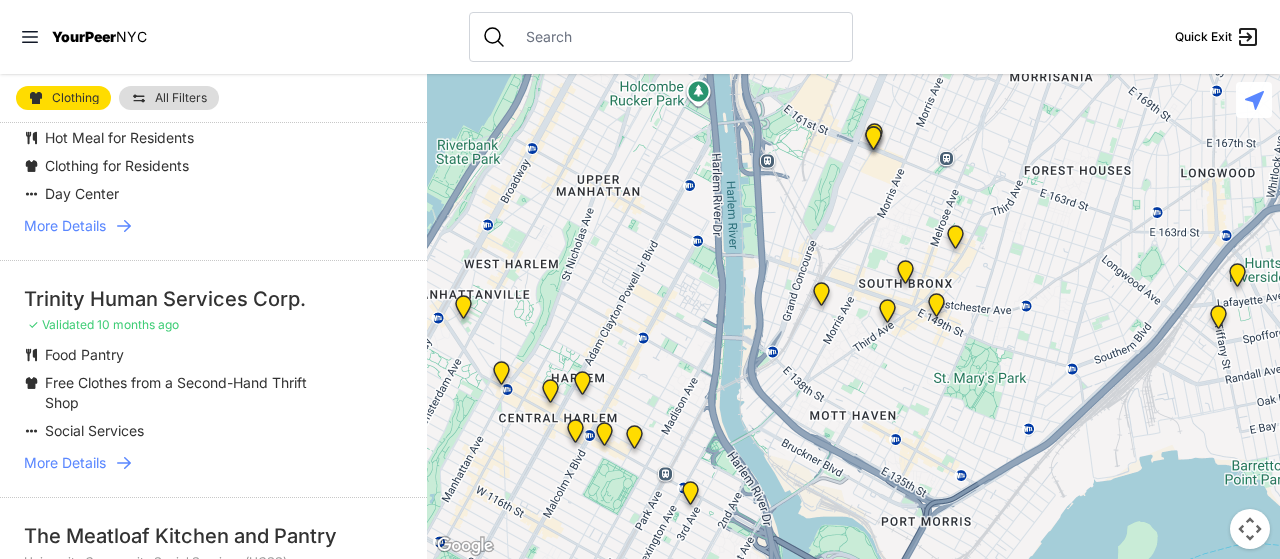 scroll, scrollTop: 2794, scrollLeft: 0, axis: vertical 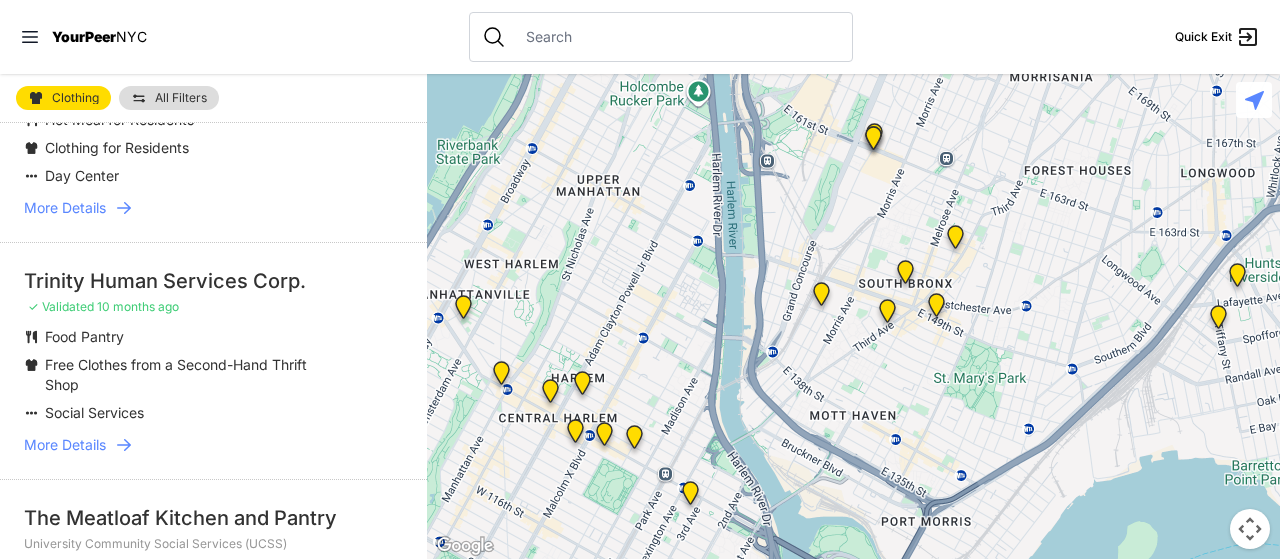 click at bounding box center (955, 241) 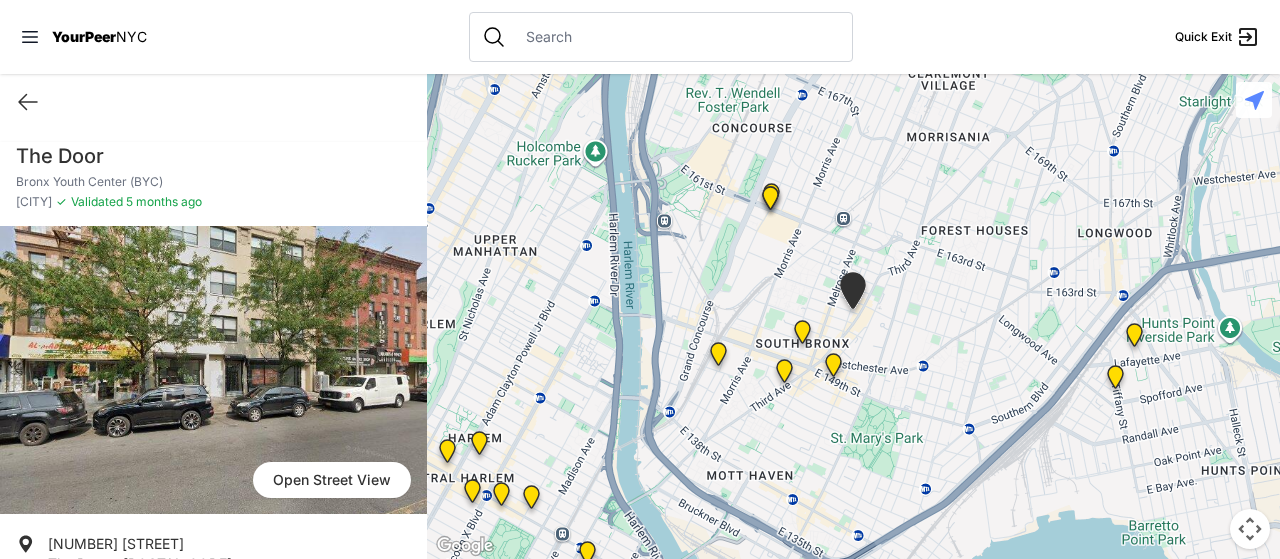 click at bounding box center [833, 369] 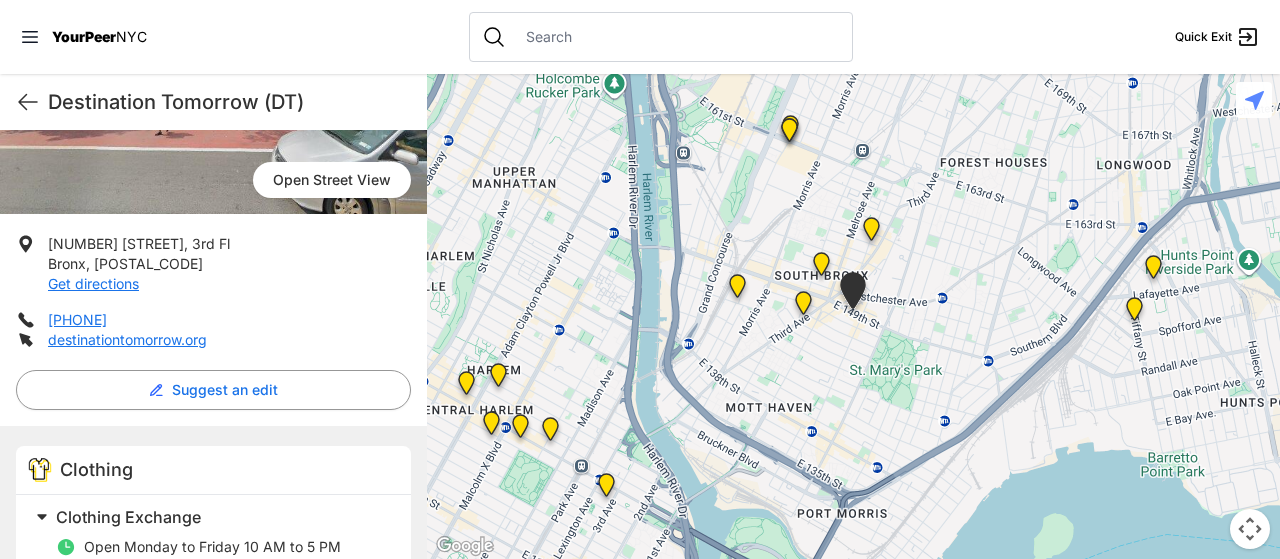 scroll, scrollTop: 308, scrollLeft: 0, axis: vertical 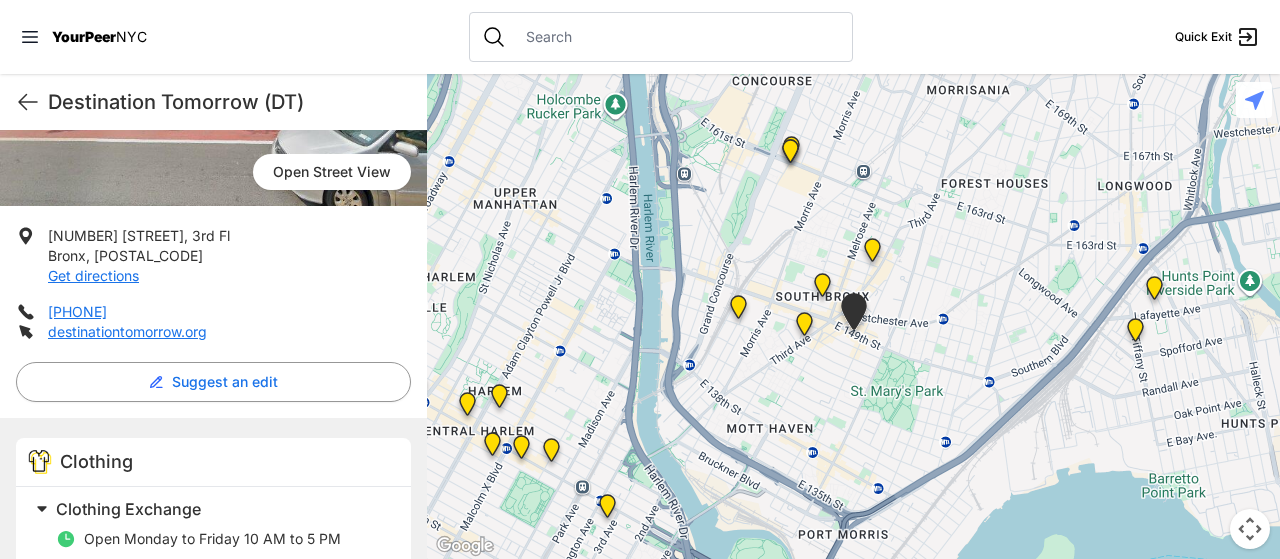 drag, startPoint x: 427, startPoint y: 259, endPoint x: 428, endPoint y: 286, distance: 27.018513 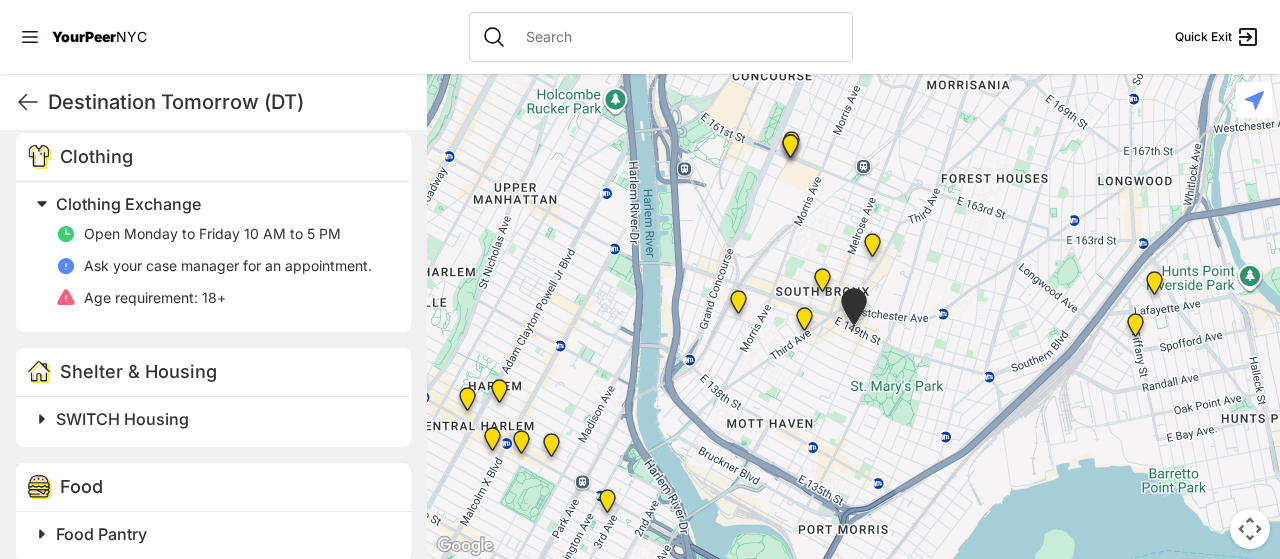 scroll, scrollTop: 611, scrollLeft: 0, axis: vertical 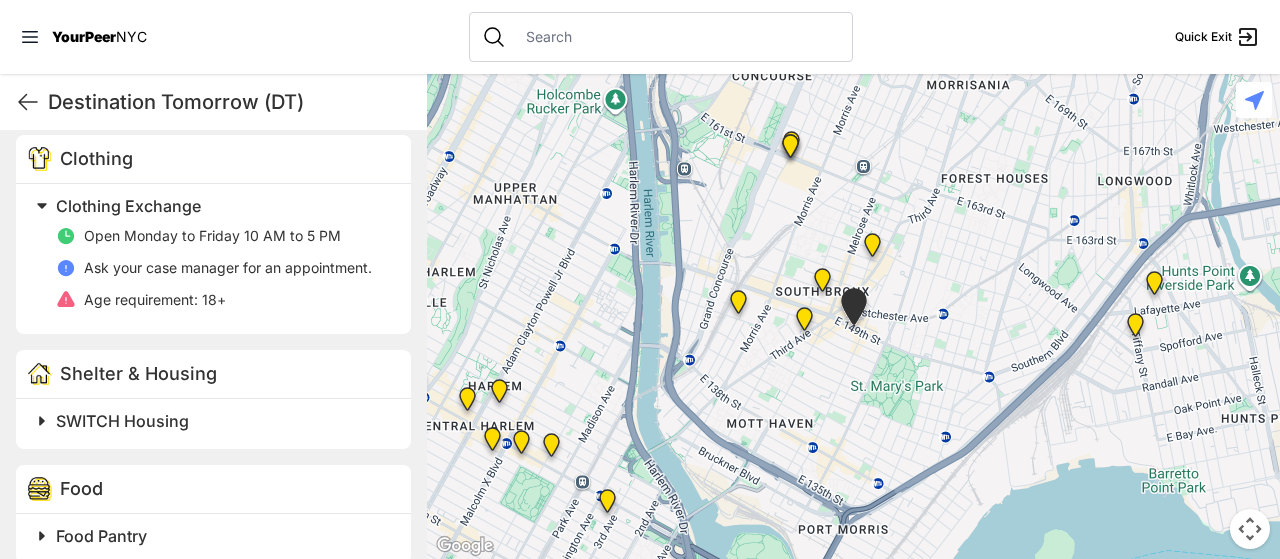 click at bounding box center (804, 323) 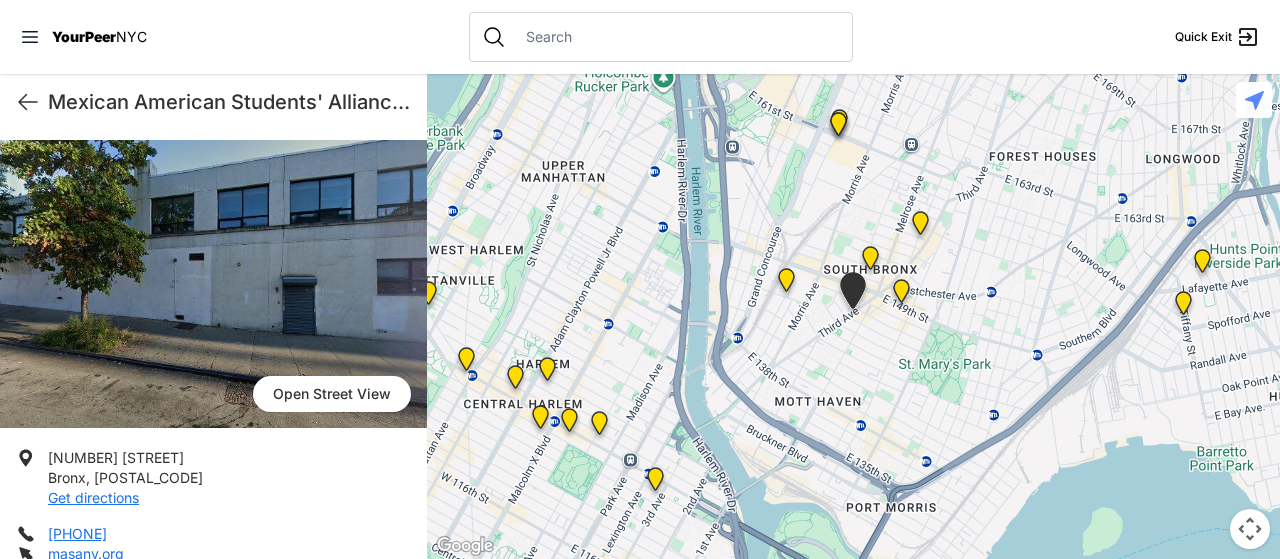 scroll, scrollTop: 111, scrollLeft: 0, axis: vertical 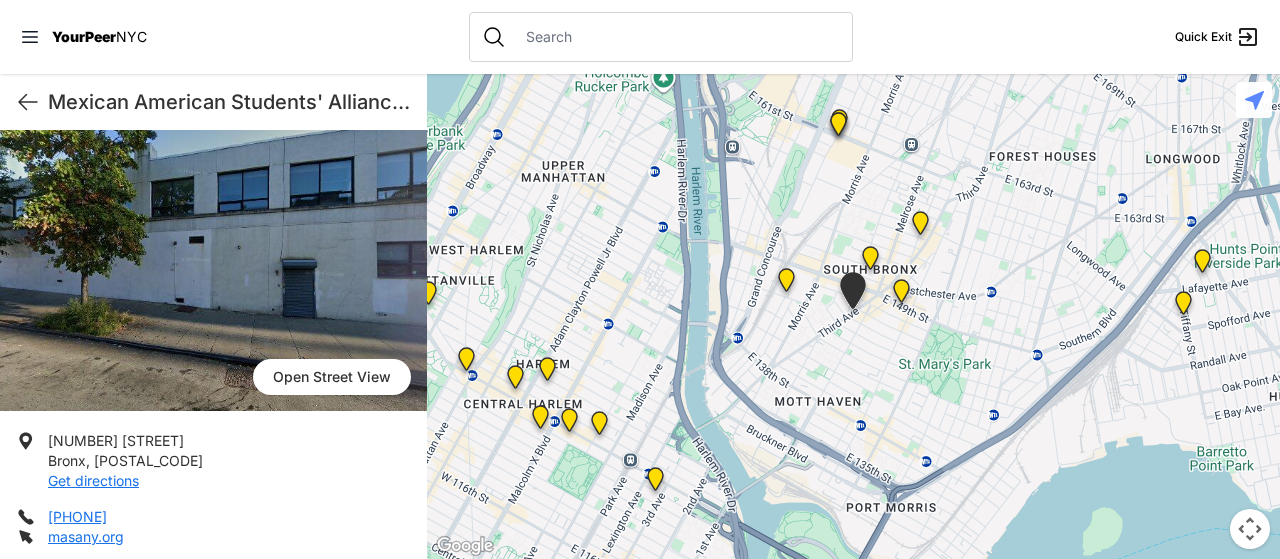 click at bounding box center [786, 284] 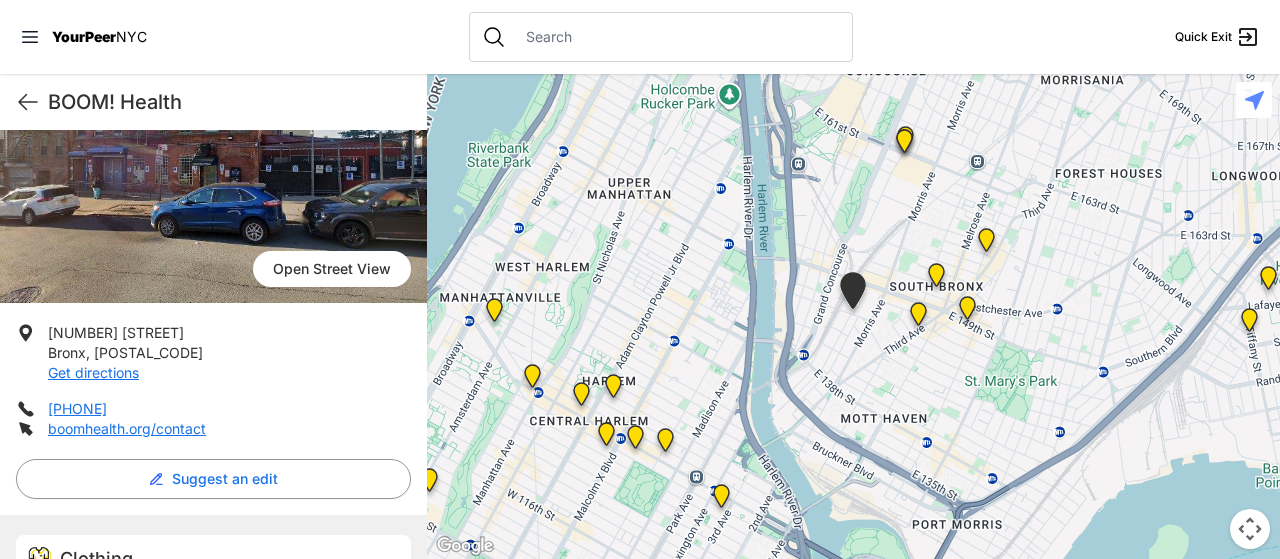 scroll, scrollTop: 208, scrollLeft: 0, axis: vertical 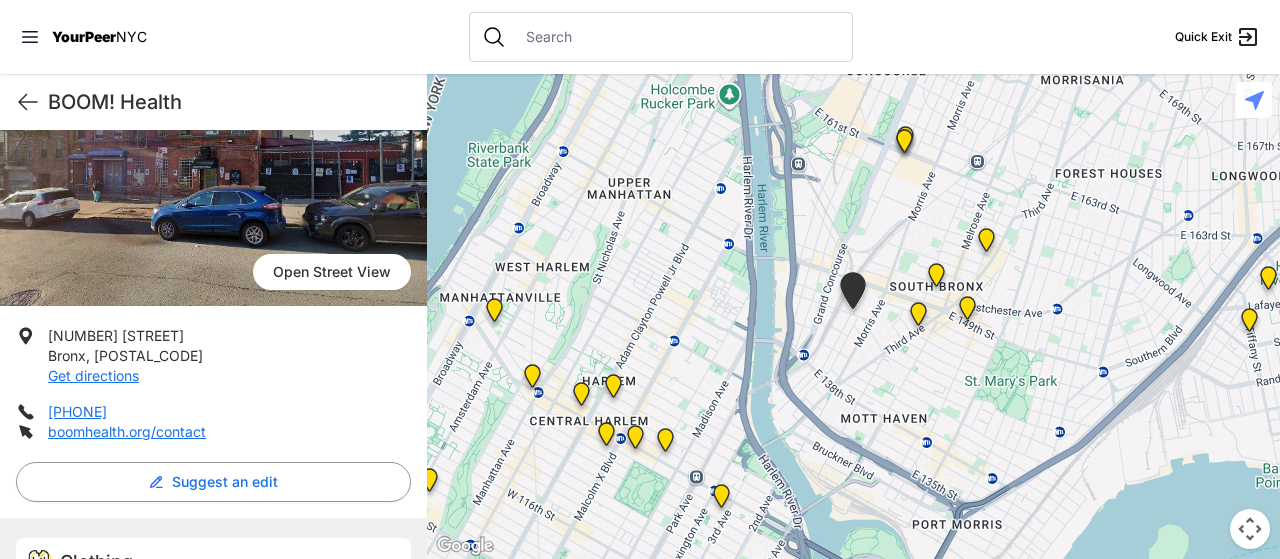 click at bounding box center [918, 318] 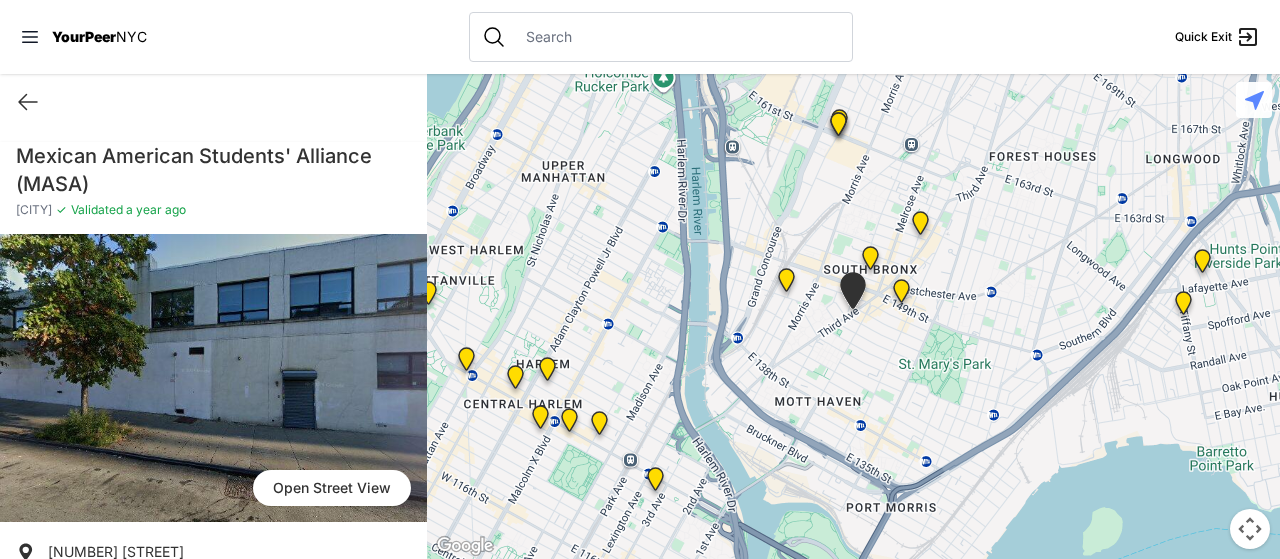 click at bounding box center (901, 295) 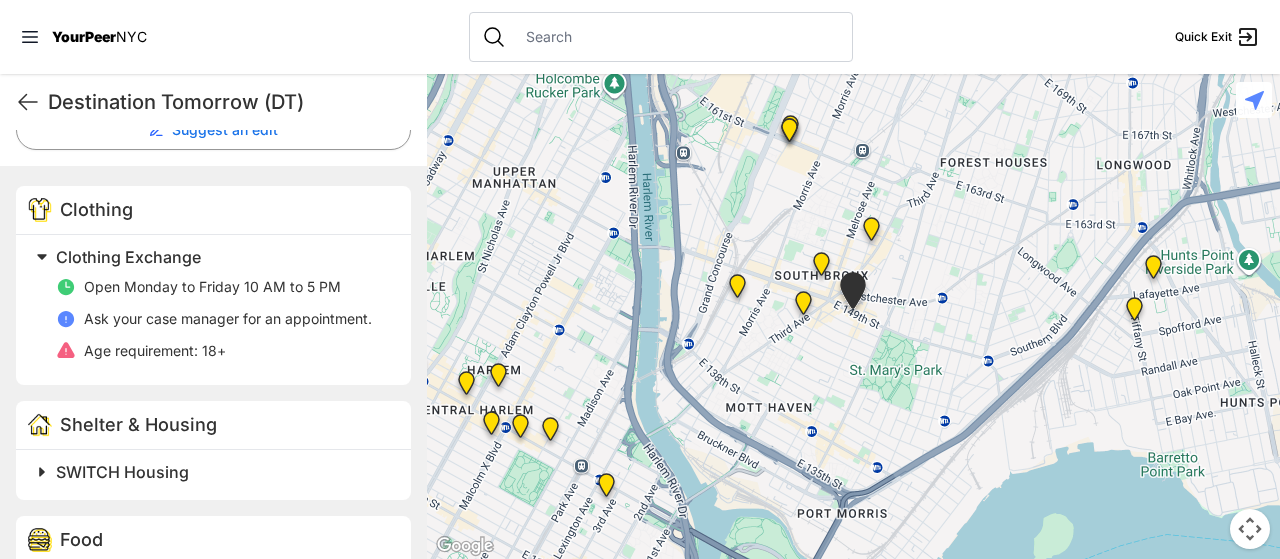 scroll, scrollTop: 558, scrollLeft: 0, axis: vertical 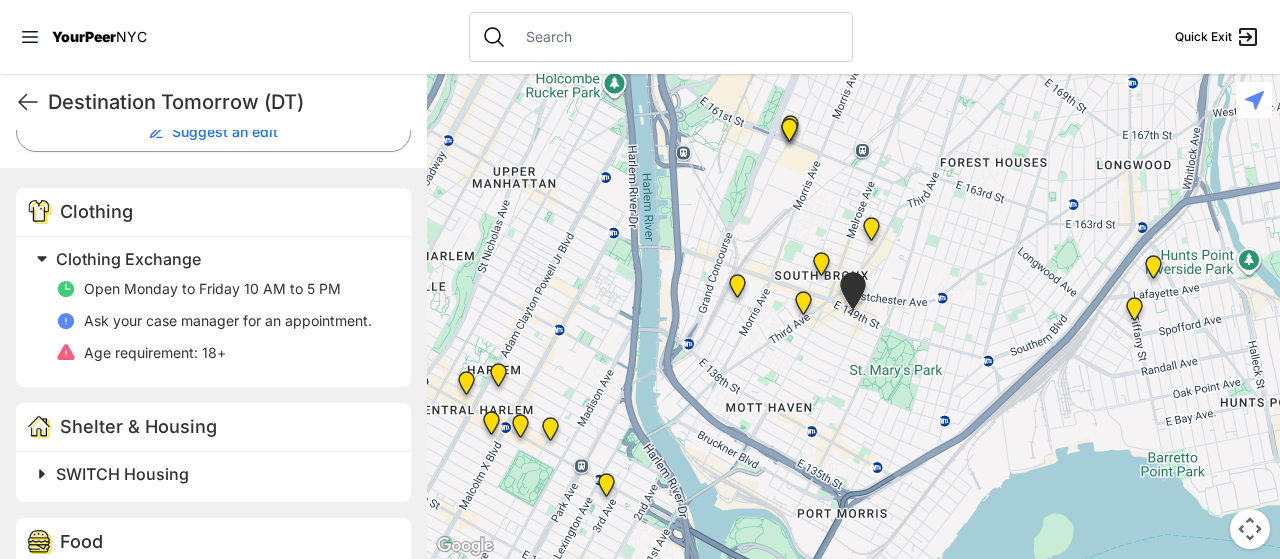 click at bounding box center [871, 233] 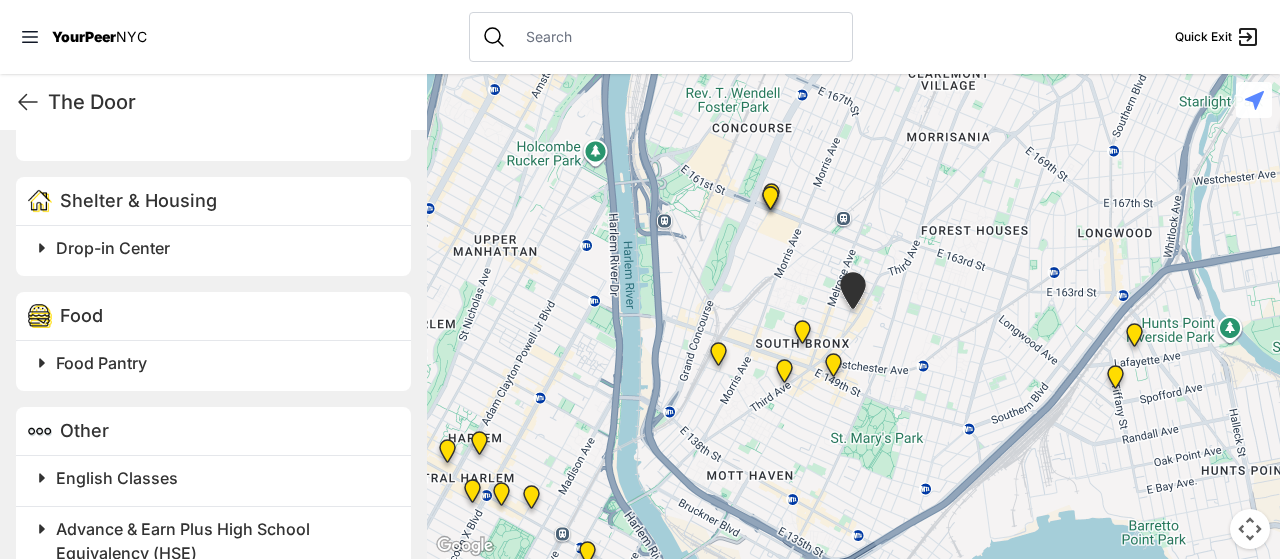 scroll, scrollTop: 798, scrollLeft: 0, axis: vertical 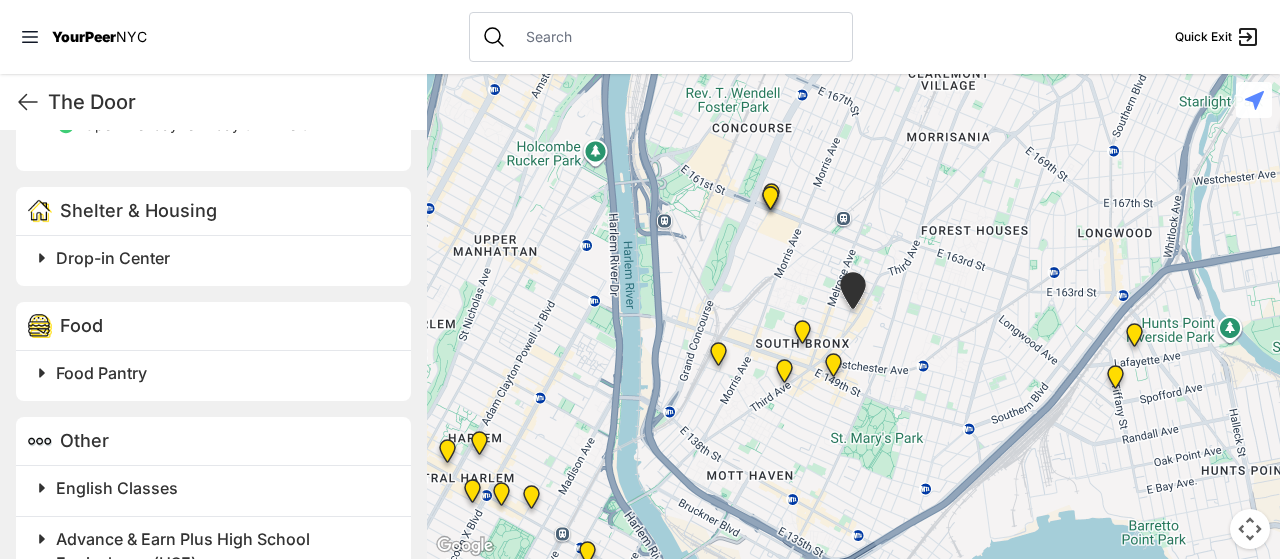 click at bounding box center (770, 202) 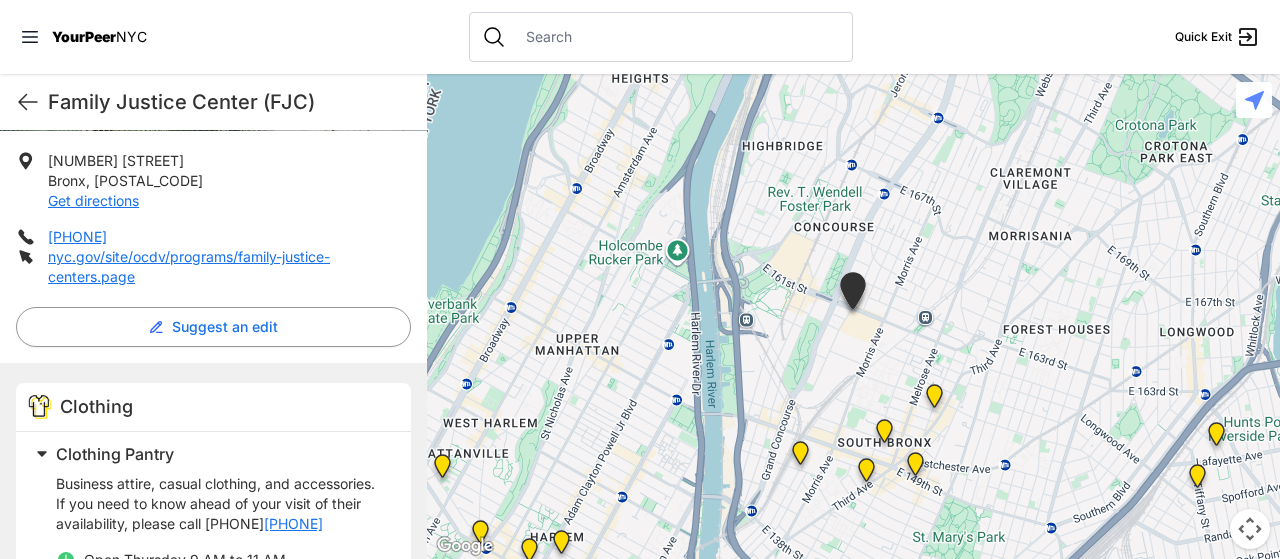scroll, scrollTop: 368, scrollLeft: 0, axis: vertical 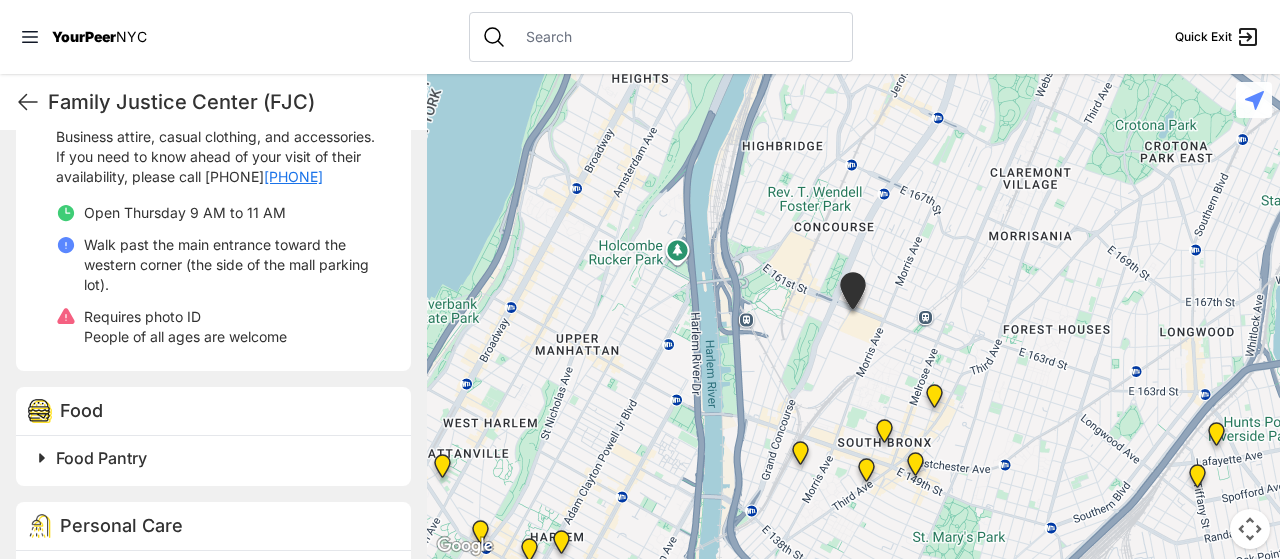 click on "Food Pantry" at bounding box center [101, 458] 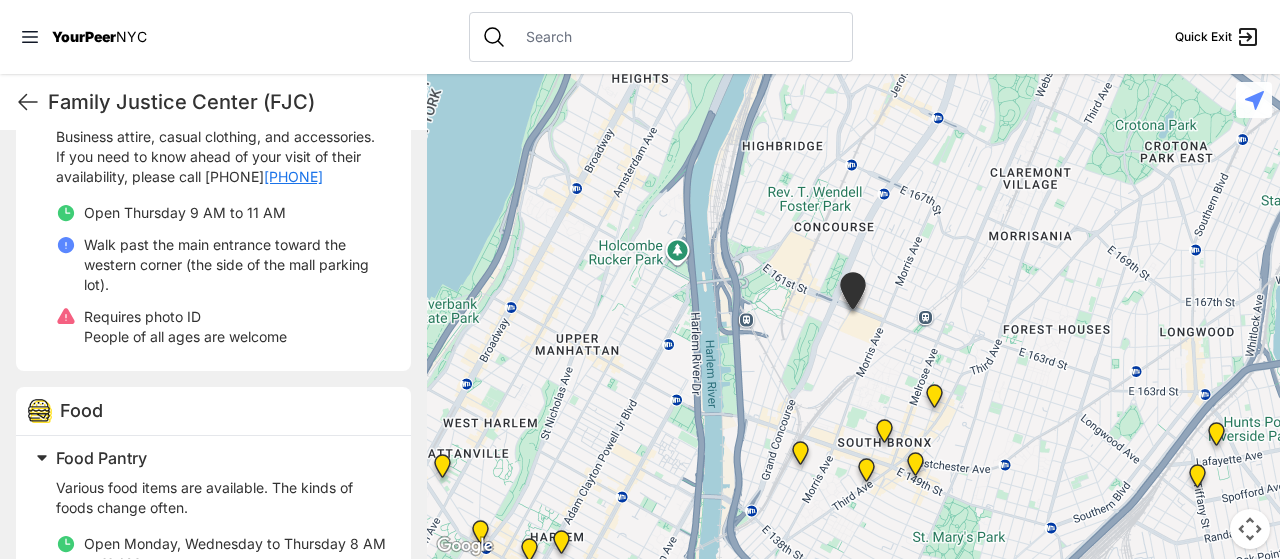 click at bounding box center [853, 316] 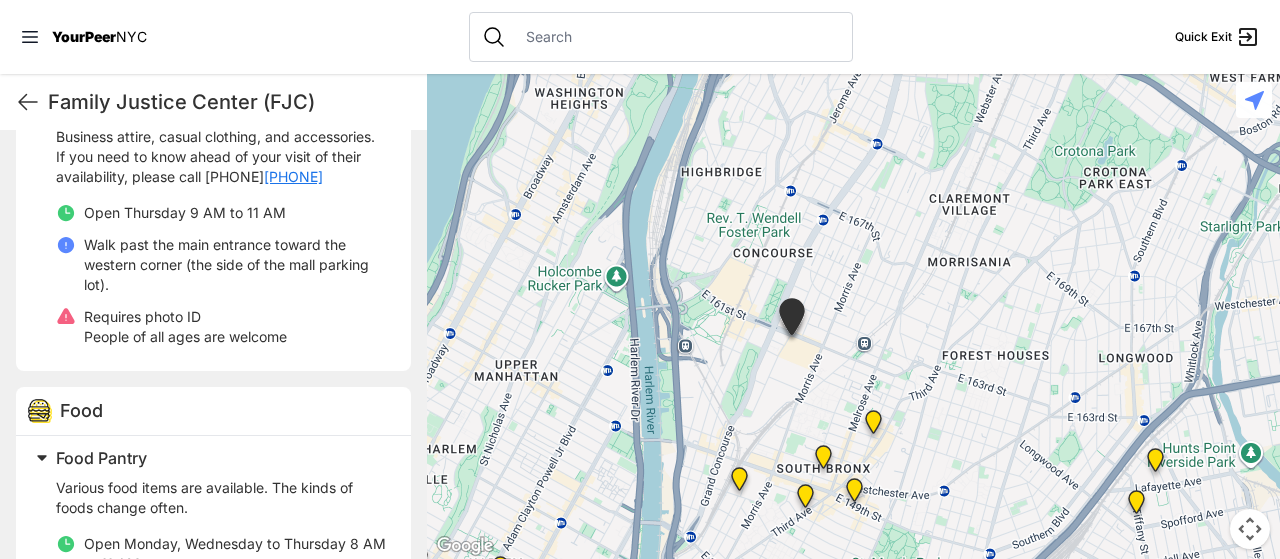 drag, startPoint x: 693, startPoint y: 105, endPoint x: 639, endPoint y: 119, distance: 55.7853 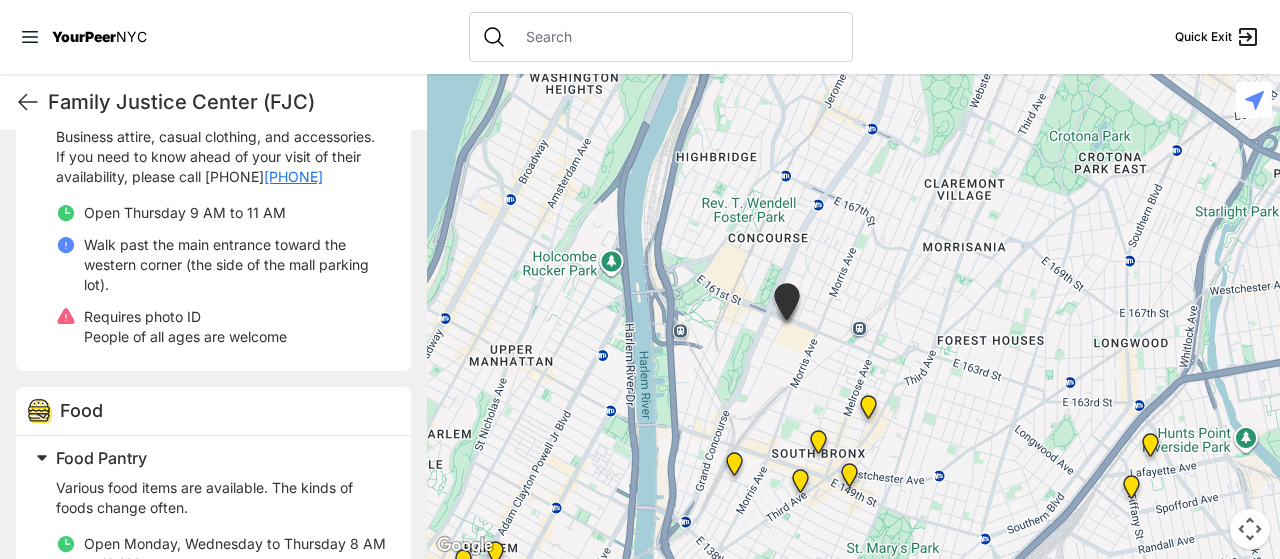 drag, startPoint x: 902, startPoint y: 245, endPoint x: 907, endPoint y: 229, distance: 16.763054 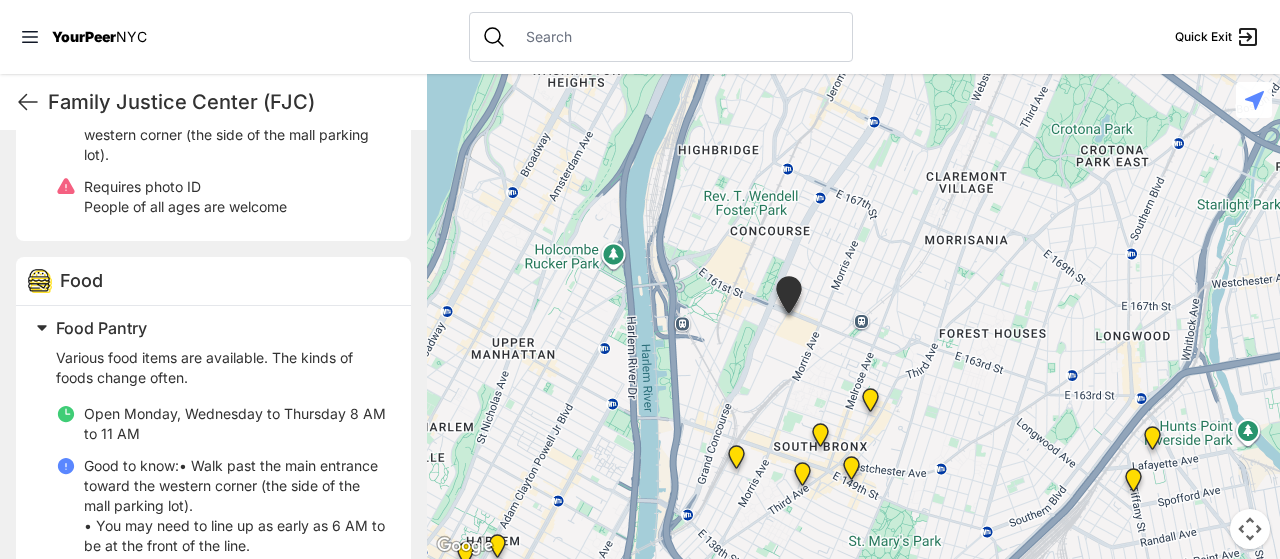 scroll, scrollTop: 863, scrollLeft: 0, axis: vertical 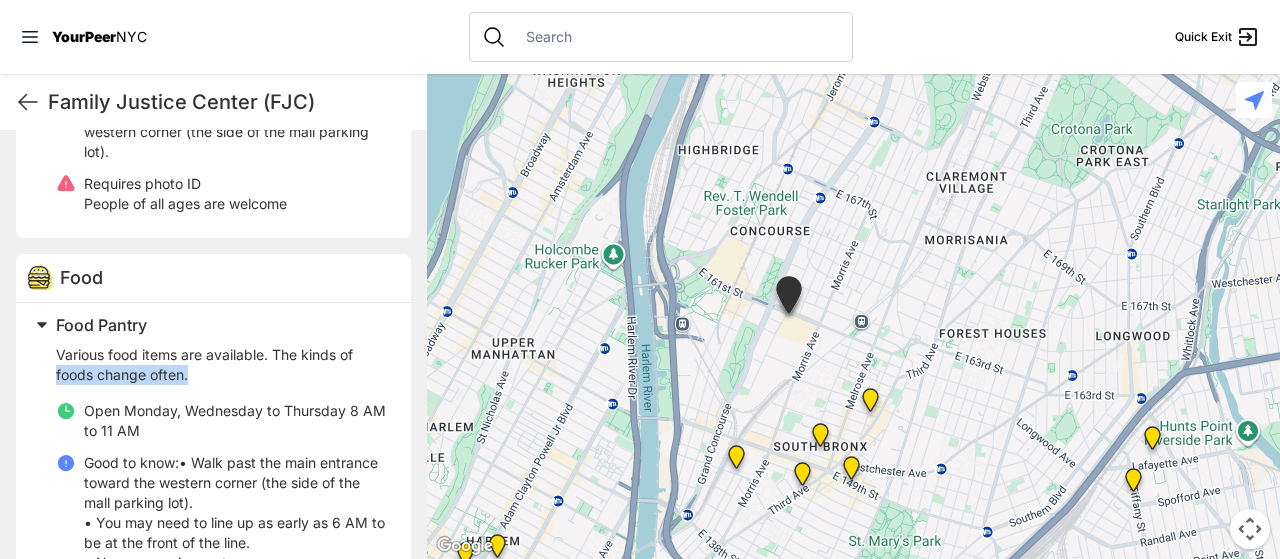 drag, startPoint x: 412, startPoint y: 394, endPoint x: 416, endPoint y: 373, distance: 21.377558 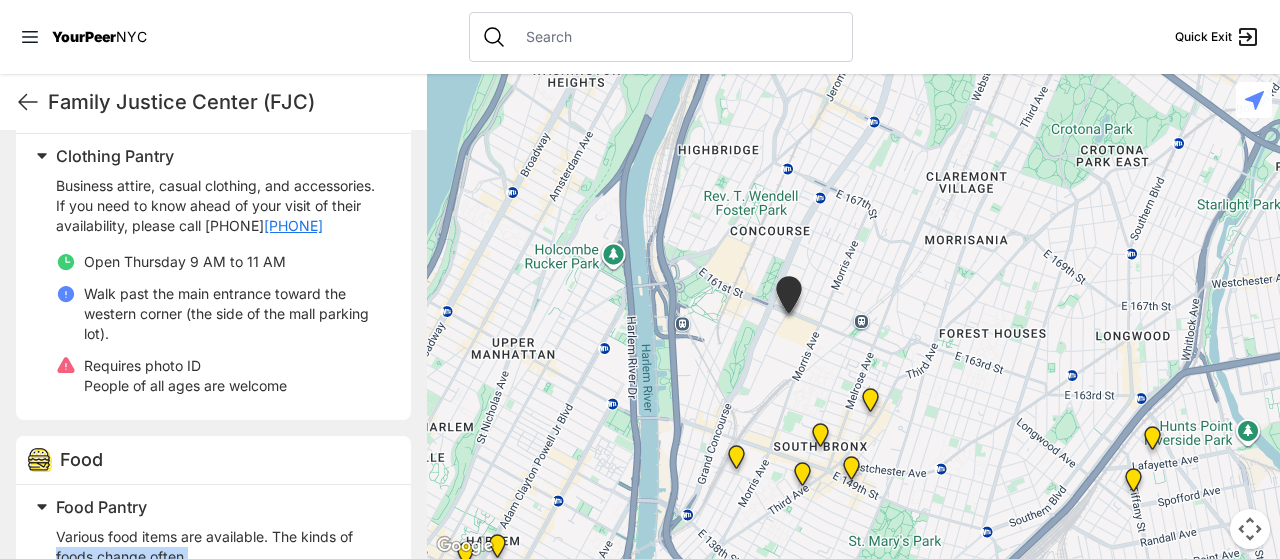 scroll, scrollTop: 667, scrollLeft: 0, axis: vertical 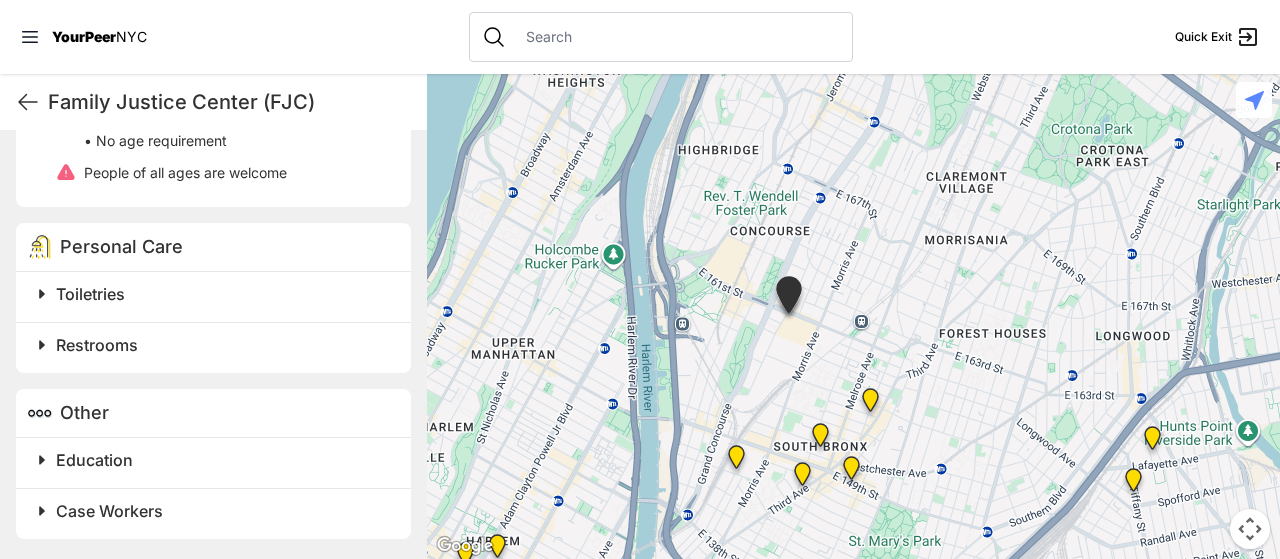 click on "Restrooms" at bounding box center (221, 345) 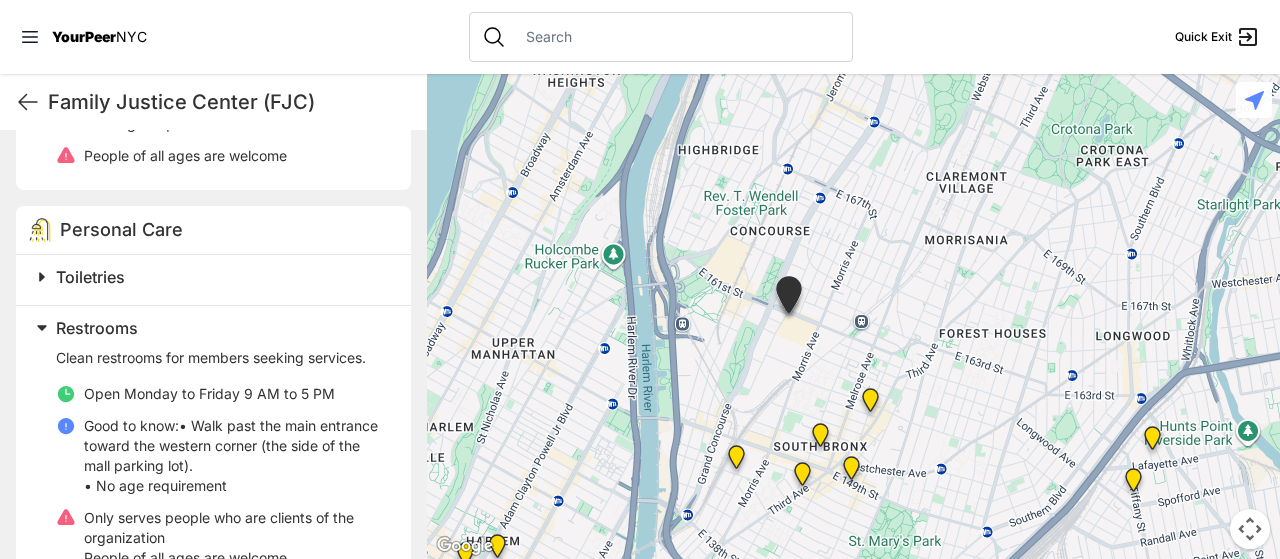 click on "Toiletries" at bounding box center [213, 280] 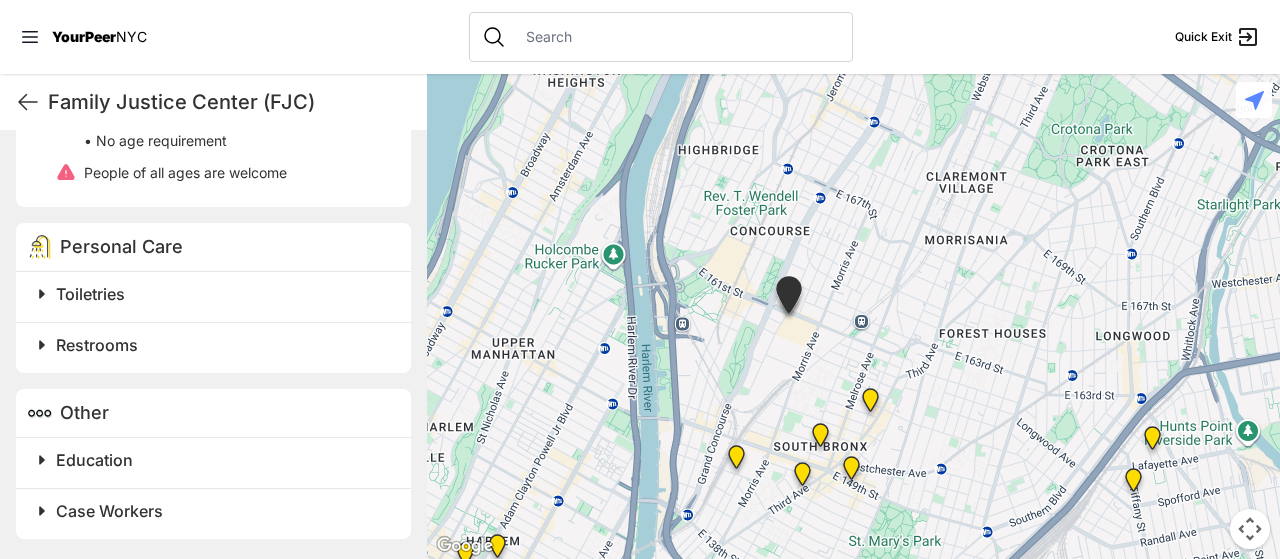 click on "Case Workers" at bounding box center [109, 511] 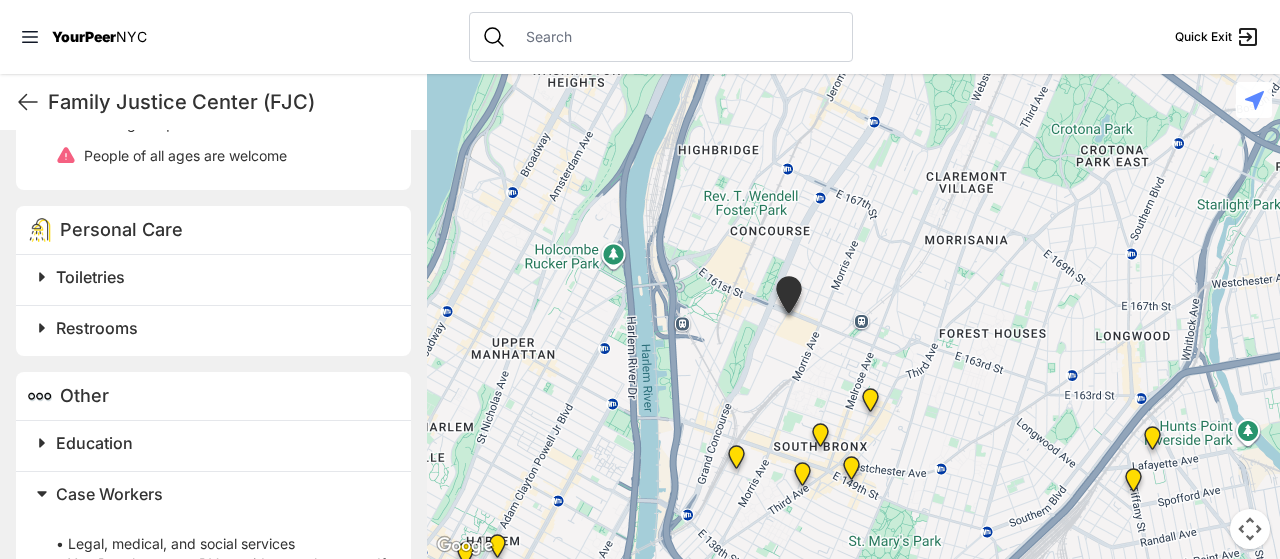 click on "Case Workers" at bounding box center [221, 494] 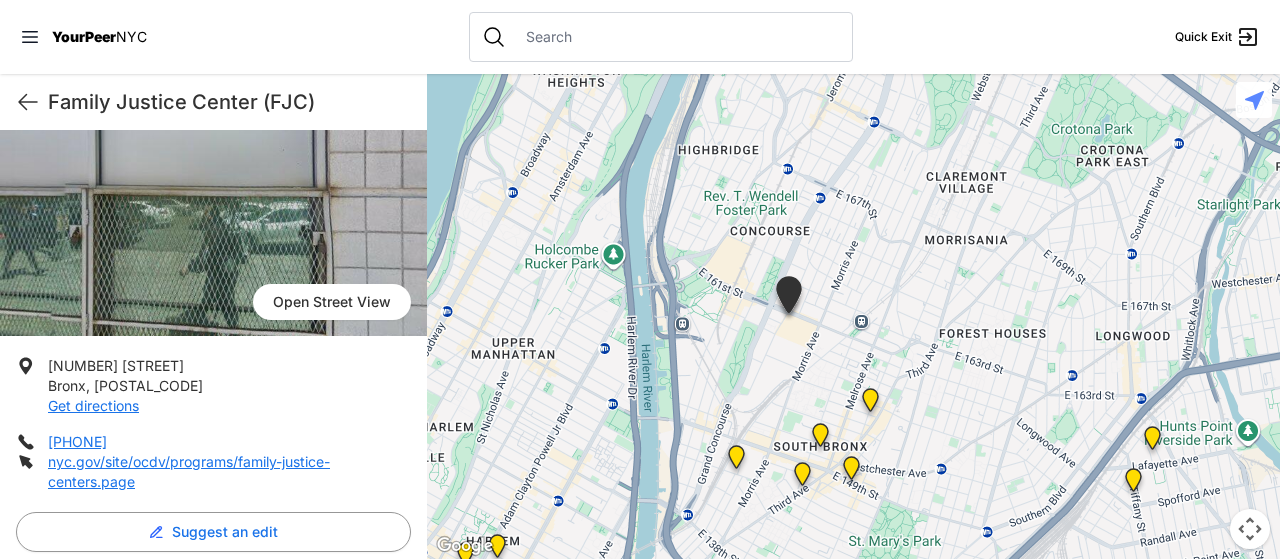 scroll, scrollTop: 174, scrollLeft: 0, axis: vertical 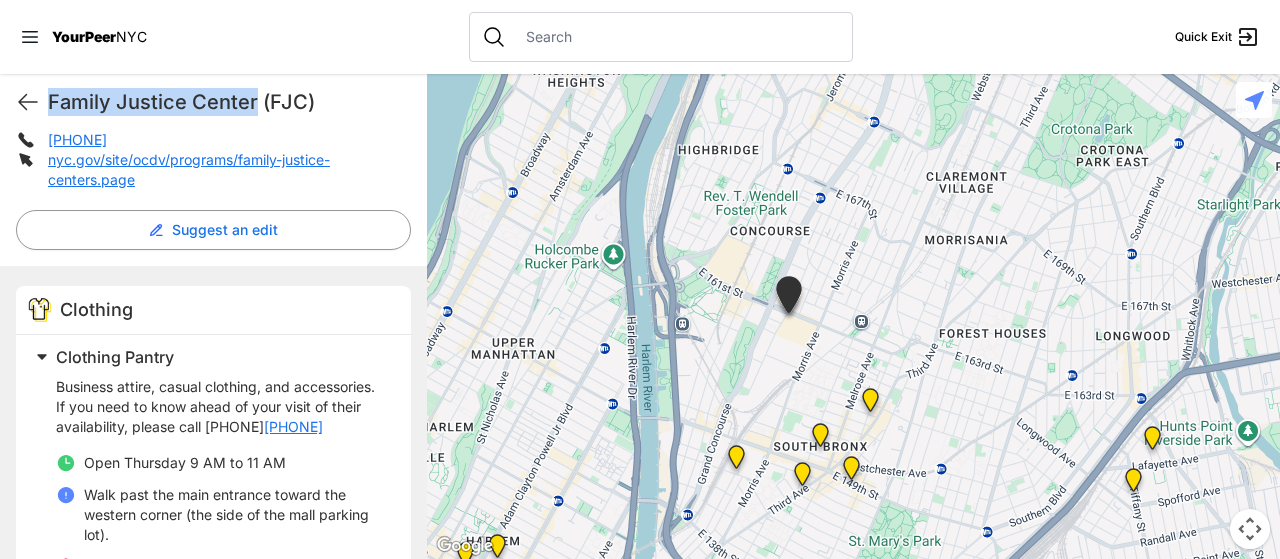 drag, startPoint x: 46, startPoint y: 98, endPoint x: 252, endPoint y: 105, distance: 206.1189 